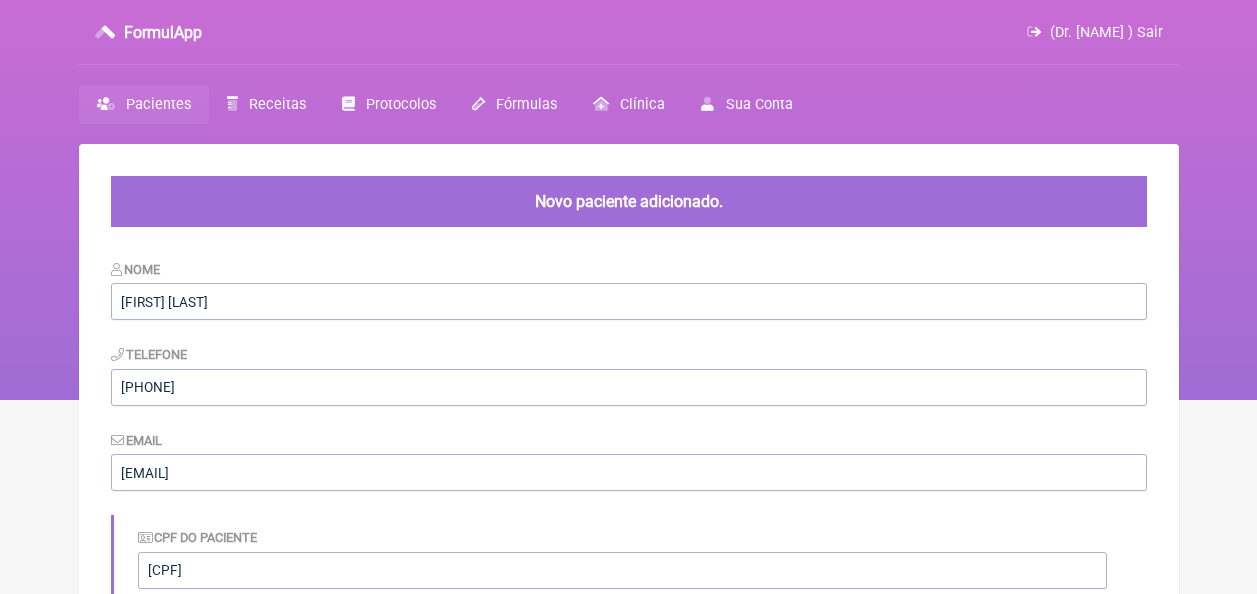 scroll, scrollTop: 0, scrollLeft: 0, axis: both 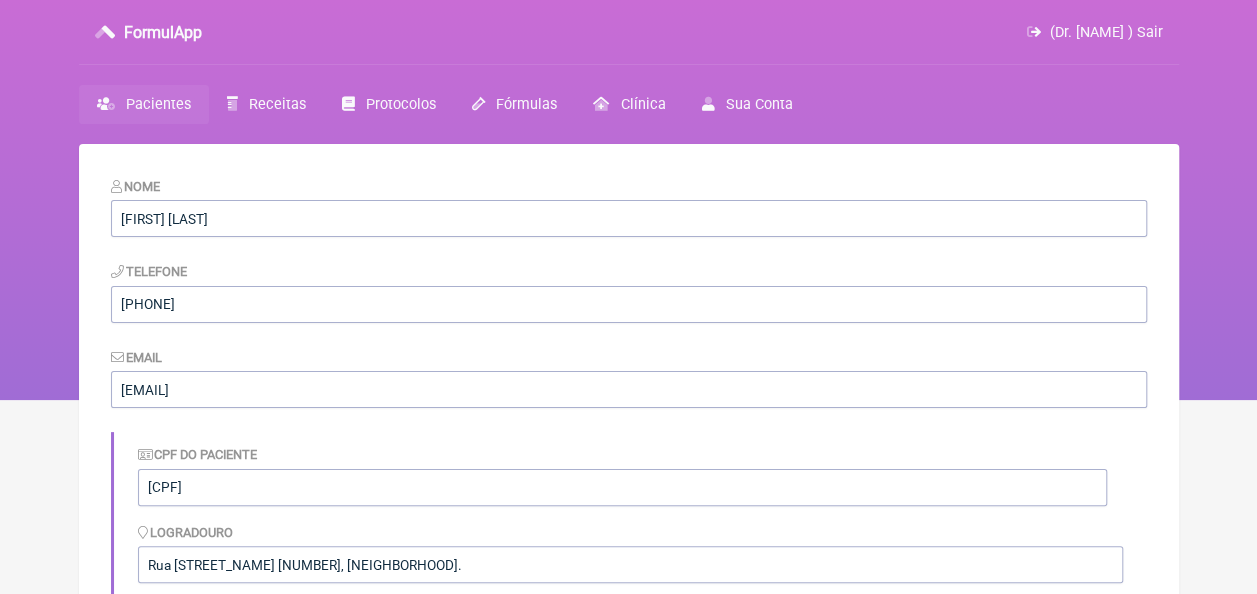 click on "Pacientes" at bounding box center (158, 104) 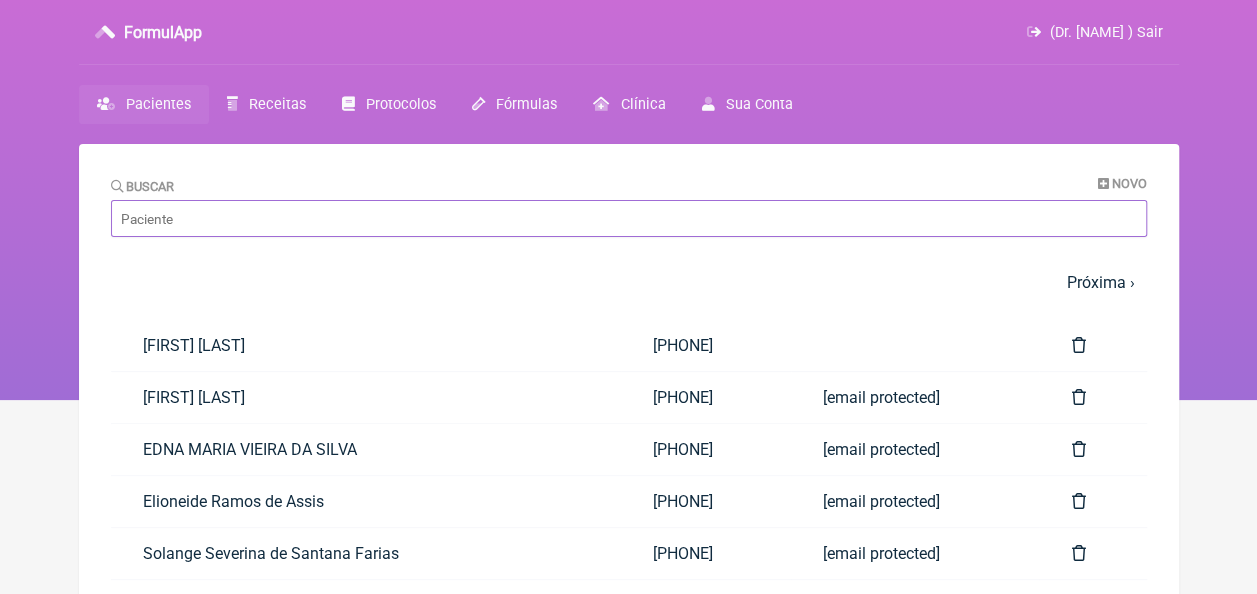 click on "Buscar" at bounding box center [629, 218] 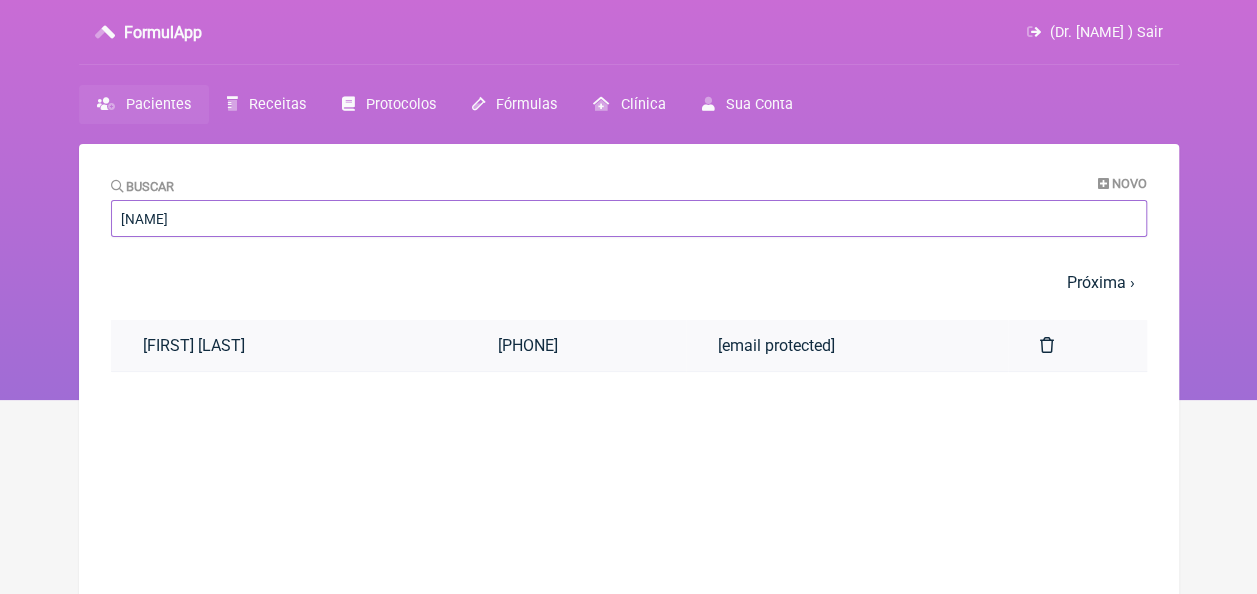 type on "rebeca" 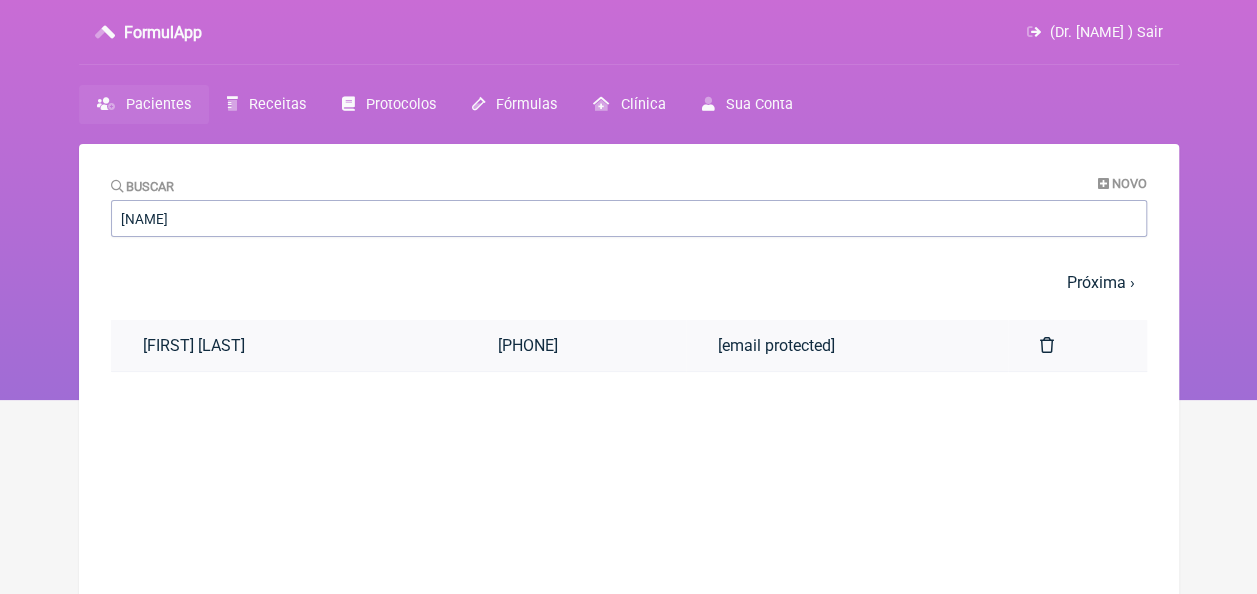 click on "[FIRST] [LAST] [LAST] [LAST]" at bounding box center (288, 345) 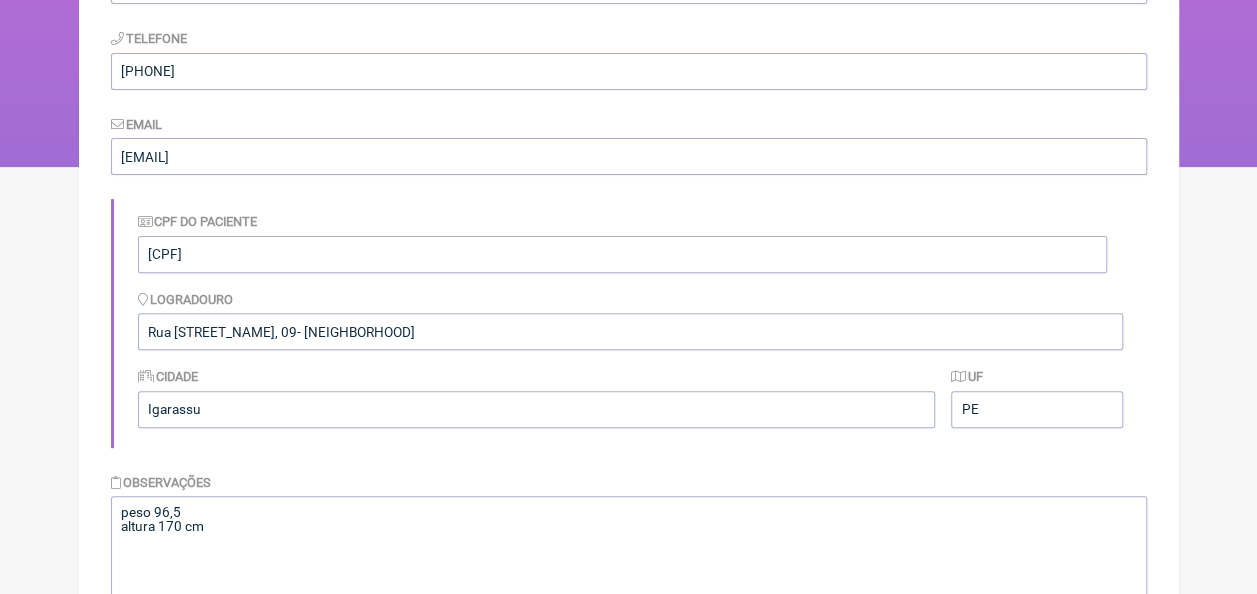 scroll, scrollTop: 0, scrollLeft: 0, axis: both 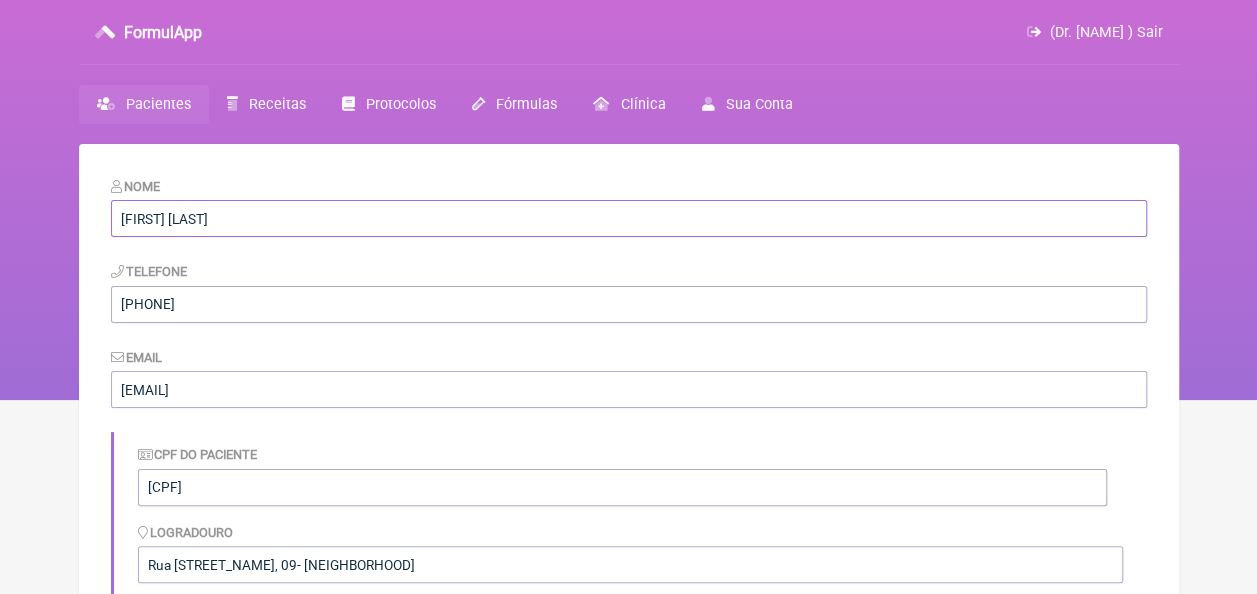 drag, startPoint x: 116, startPoint y: 217, endPoint x: 340, endPoint y: 222, distance: 224.0558 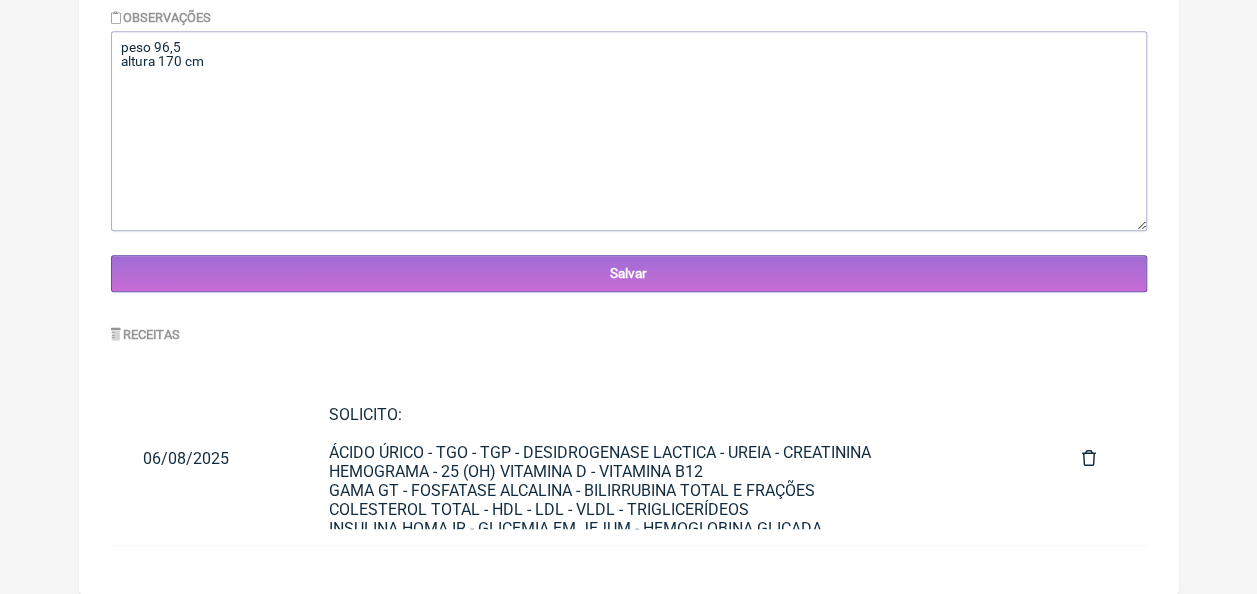 scroll, scrollTop: 299, scrollLeft: 0, axis: vertical 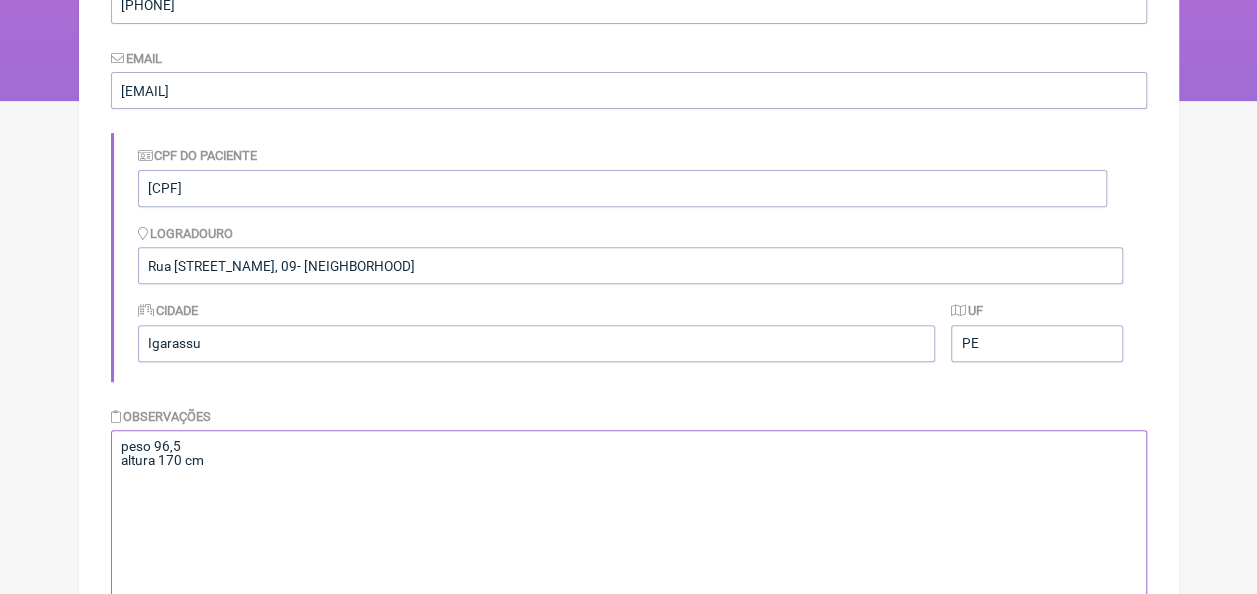 click on "peso 96,5
altura 170 cm" at bounding box center [629, 530] 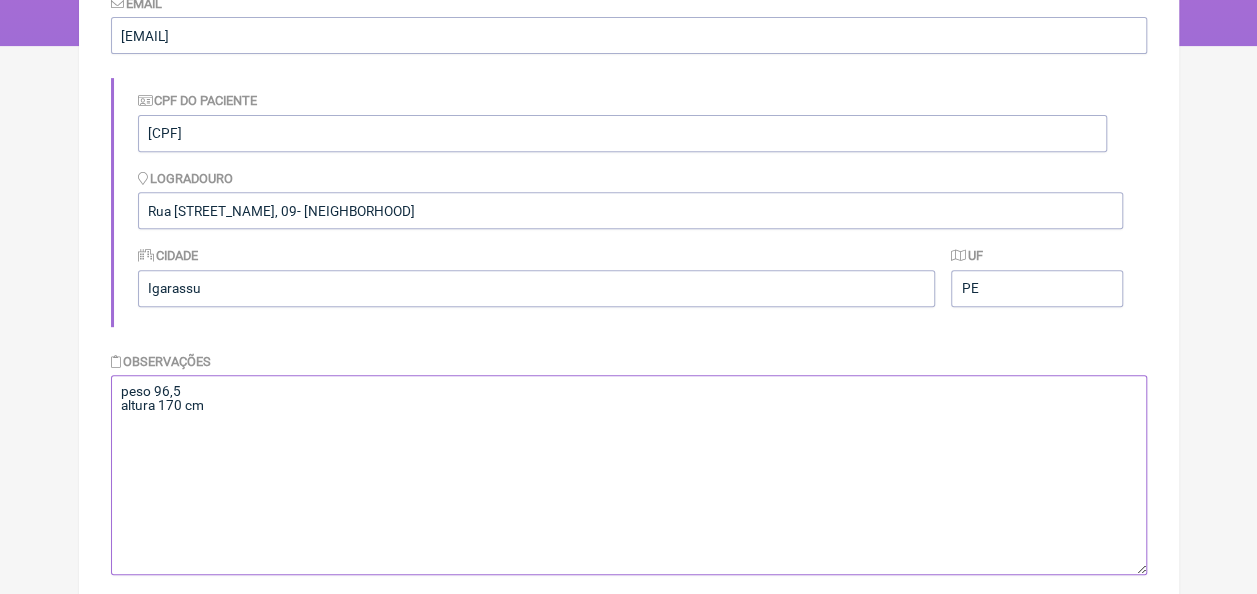 scroll, scrollTop: 399, scrollLeft: 0, axis: vertical 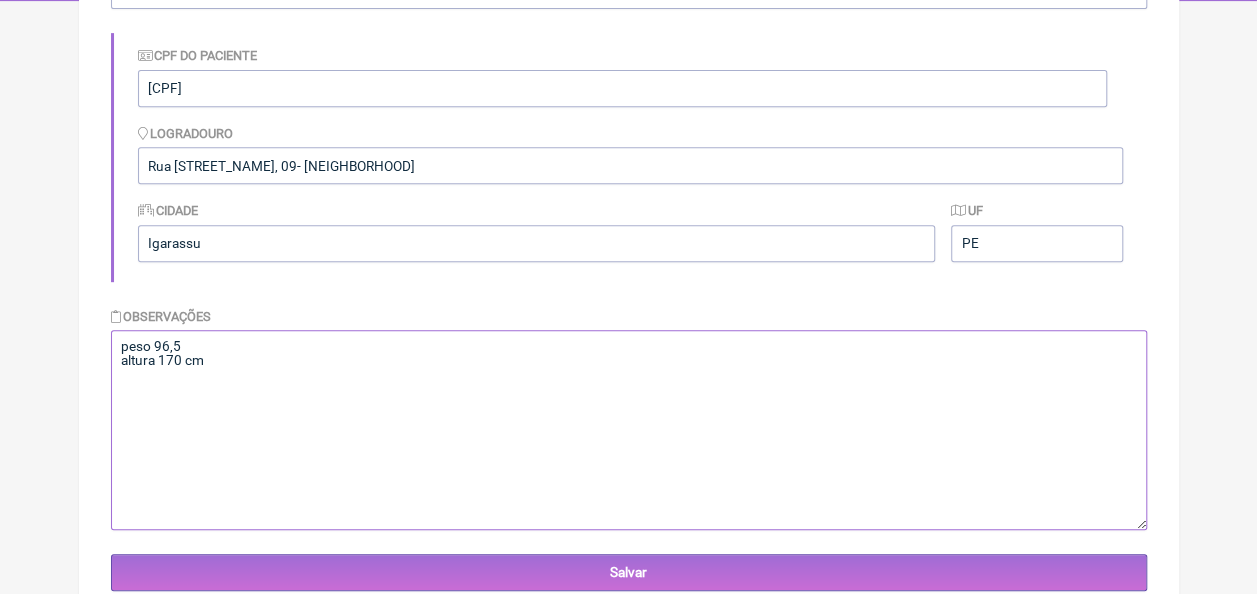 click on "peso 96,5
altura 170 cm" at bounding box center [629, 430] 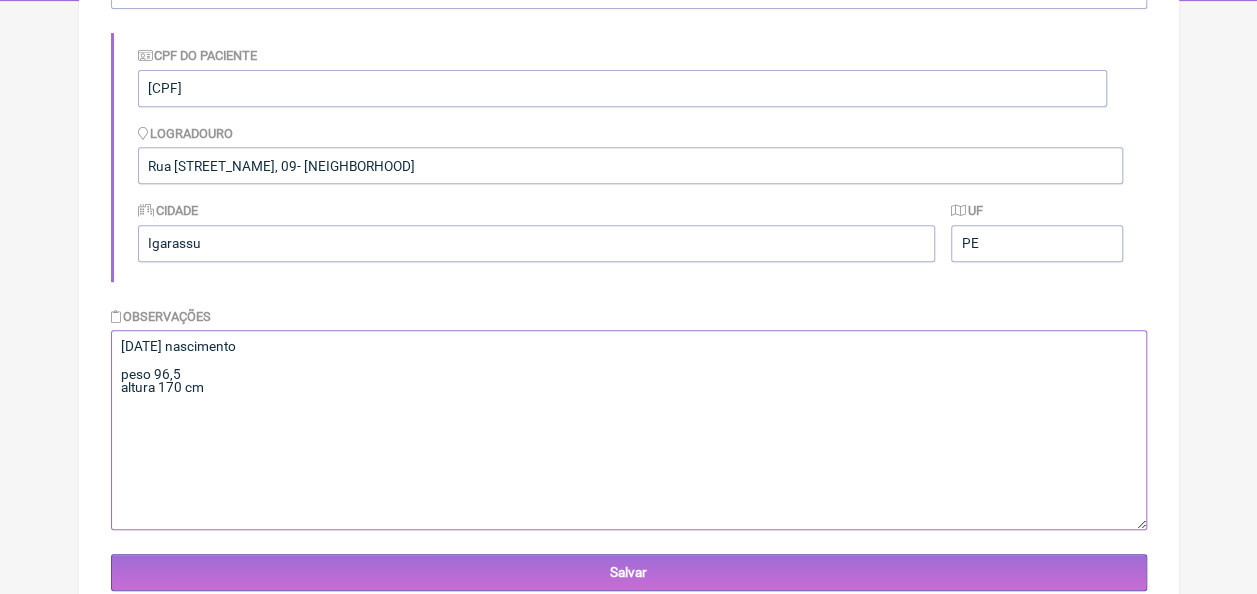 click on "peso 96,5
altura 170 cm" at bounding box center (629, 430) 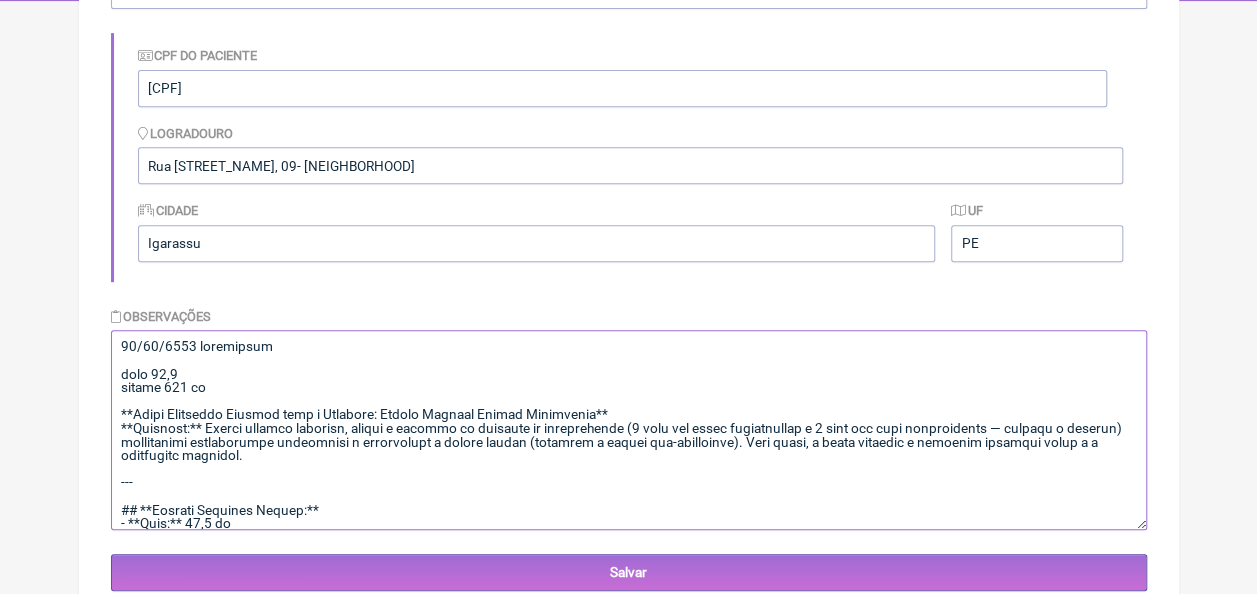 scroll, scrollTop: 2070, scrollLeft: 0, axis: vertical 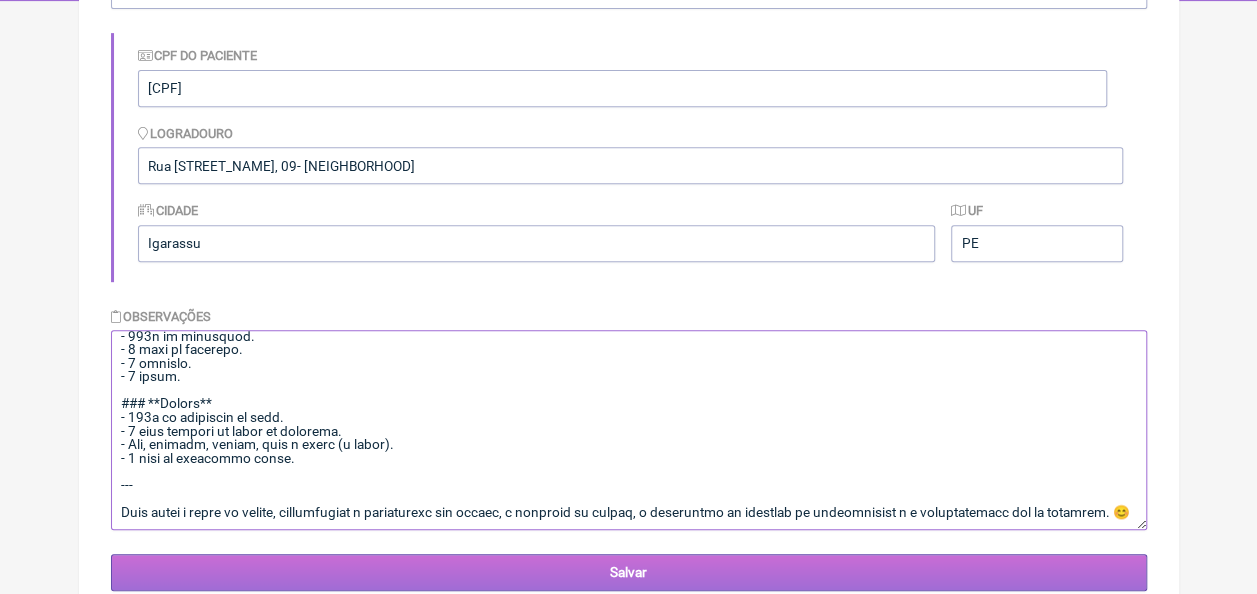 type on "15/09/2000 nascimento
peso 96,5
altura 170 cm
**Plano Alimentar Semanal para a Paciente: Rebeca Samanta Araújo Cavalcanti**
**Objetivo:** Perder gordura corporal, seguir o sistema de ciclagem de carboidratos (5 dias com menos carboidratos e 2 dias com mais carboidratos — quartas e sábados) priorizando ingredientes acessíveis e respeitando a rotina diária (trabalho e treino pós-expediente). Além disso, o plano respeita a ingestão proteica ideal e a hidratação adequada.
---
## **Calculo Proteico Diário:**
- **Peso:** 96,5 kg
- **Altura:** 1,70 m
- **Proteínas diárias recomendadas:** Aproximadamente **2g de proteína/kg de peso corporal** = **193g de proteína/dia**.
---
## **Hidratação Diária:**
- **Recomendação de água:** 35-40 ml por quilo de peso corporal. **Meta: ~3,5 a 4 L/dia.**
---
## **Resumo do Plano:**
- **Dias com menos carboidratos (segunda, terça, quinta, sexta, domingo):** Base proteica alta, gorduras boas, carboidratos moderados (principalmente de vegetais e porções control..." 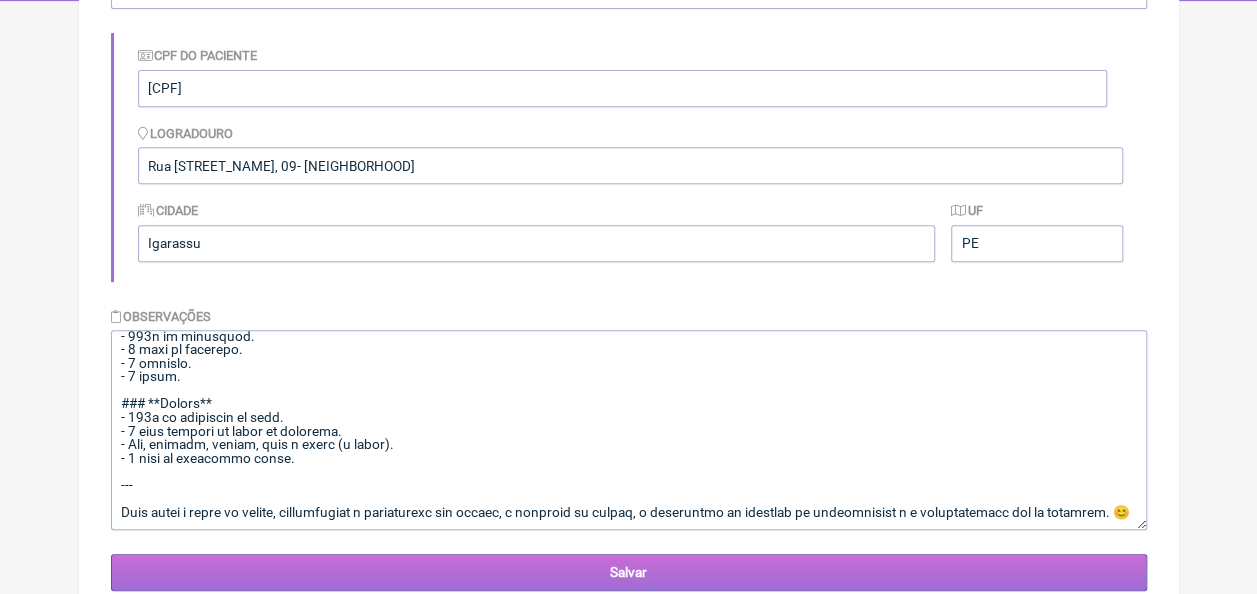 click on "Salvar" at bounding box center (629, 572) 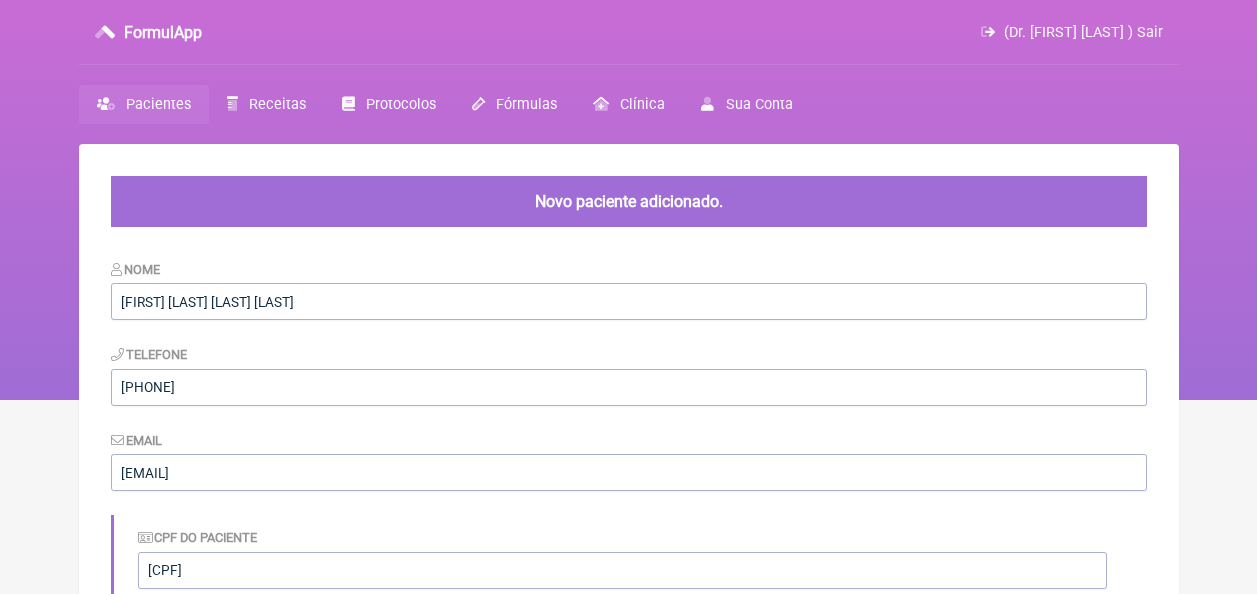 scroll, scrollTop: 0, scrollLeft: 0, axis: both 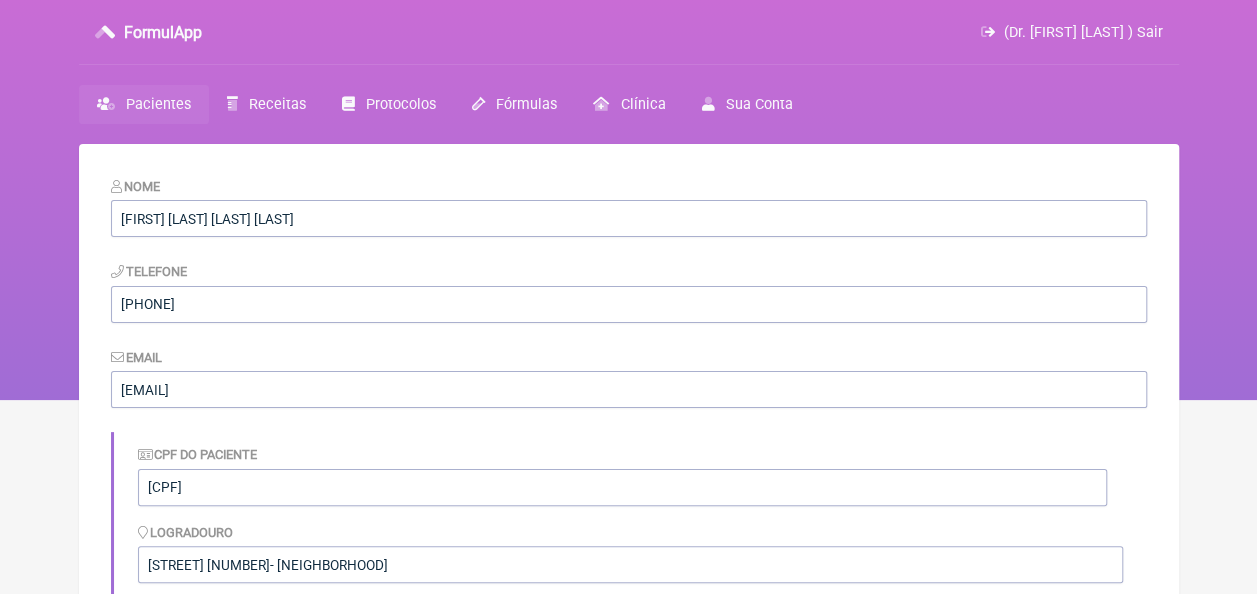 click on "Pacientes" at bounding box center [158, 104] 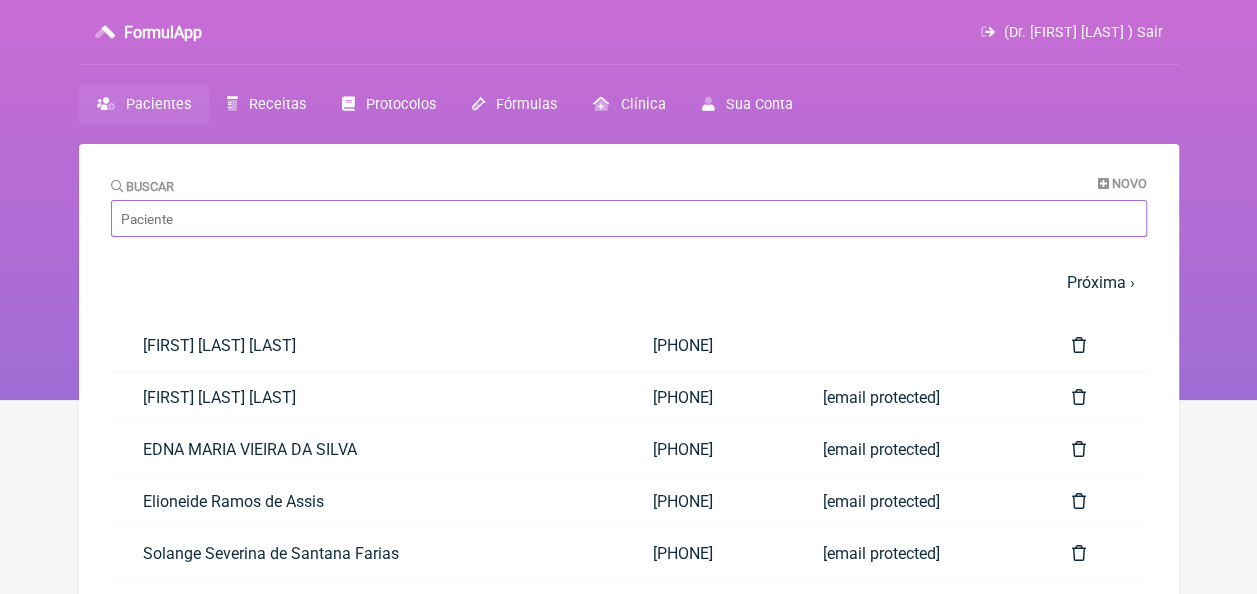 click on "Buscar" at bounding box center [629, 218] 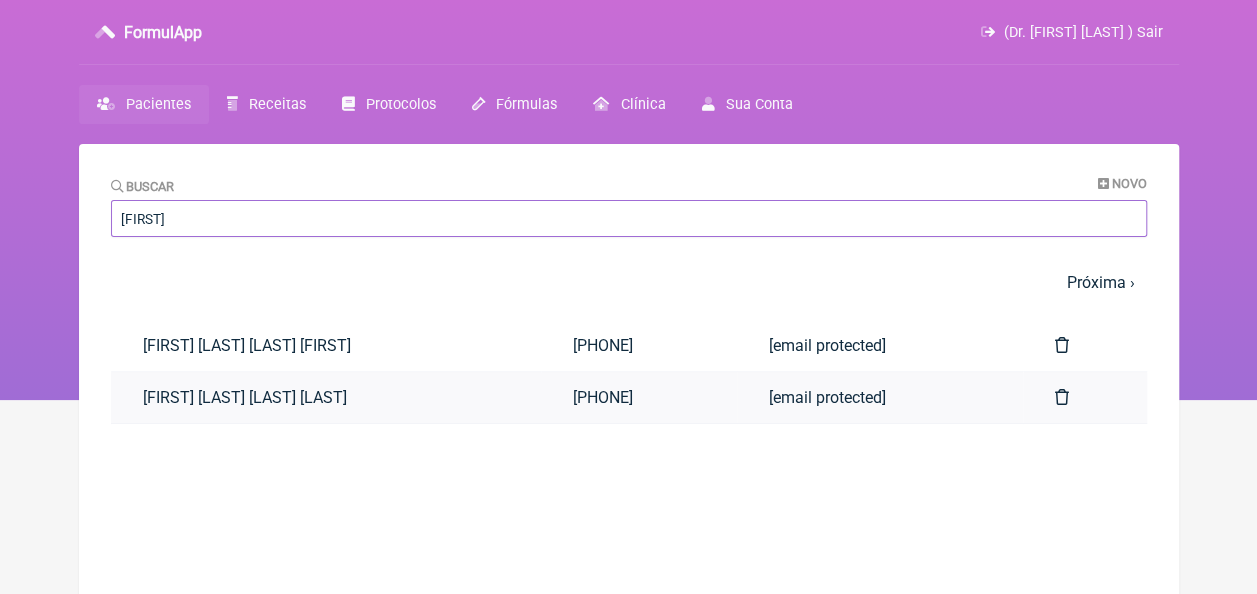 type on "VIC" 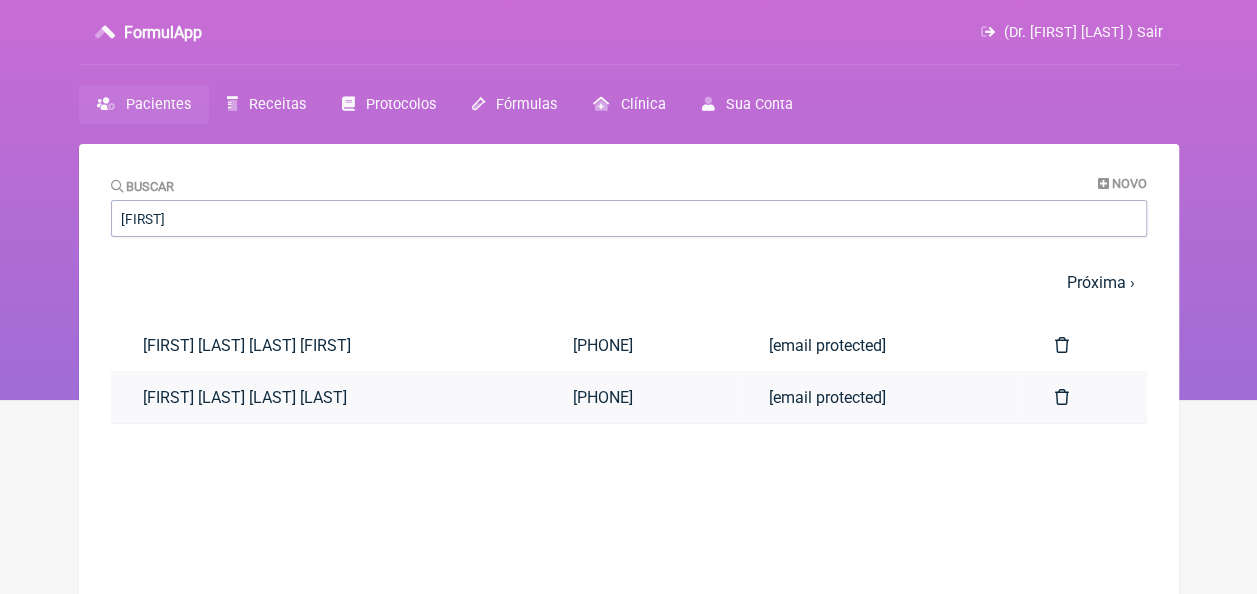 click on "Victoria Yasmin Correia dos Santos" at bounding box center (326, 397) 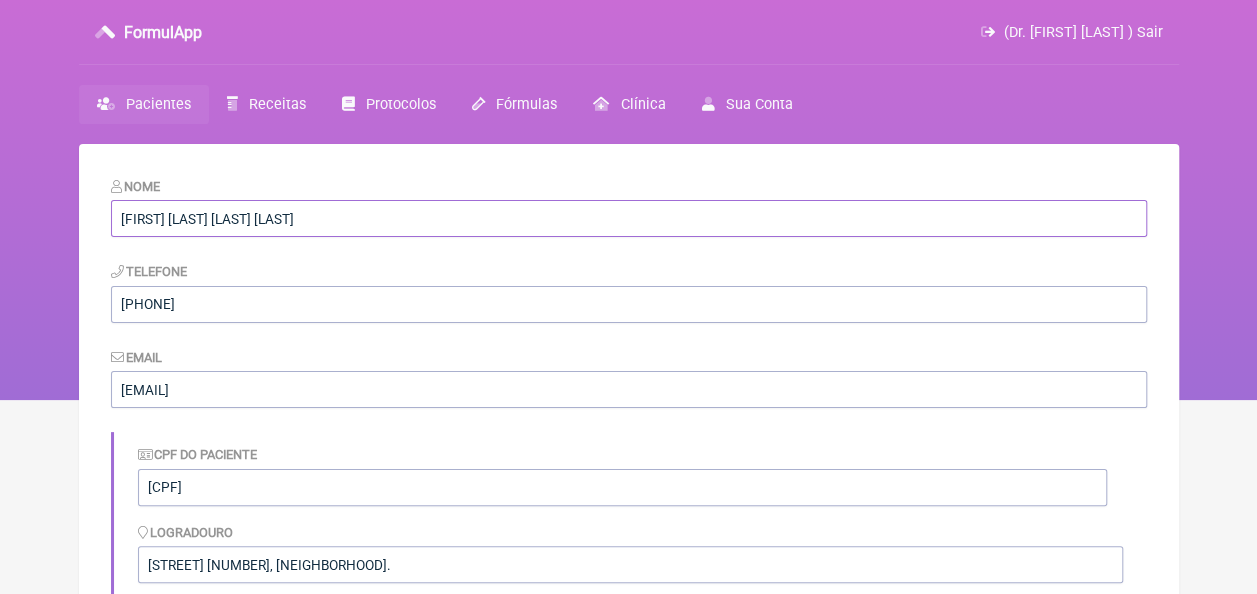 drag, startPoint x: 339, startPoint y: 217, endPoint x: 120, endPoint y: 217, distance: 219 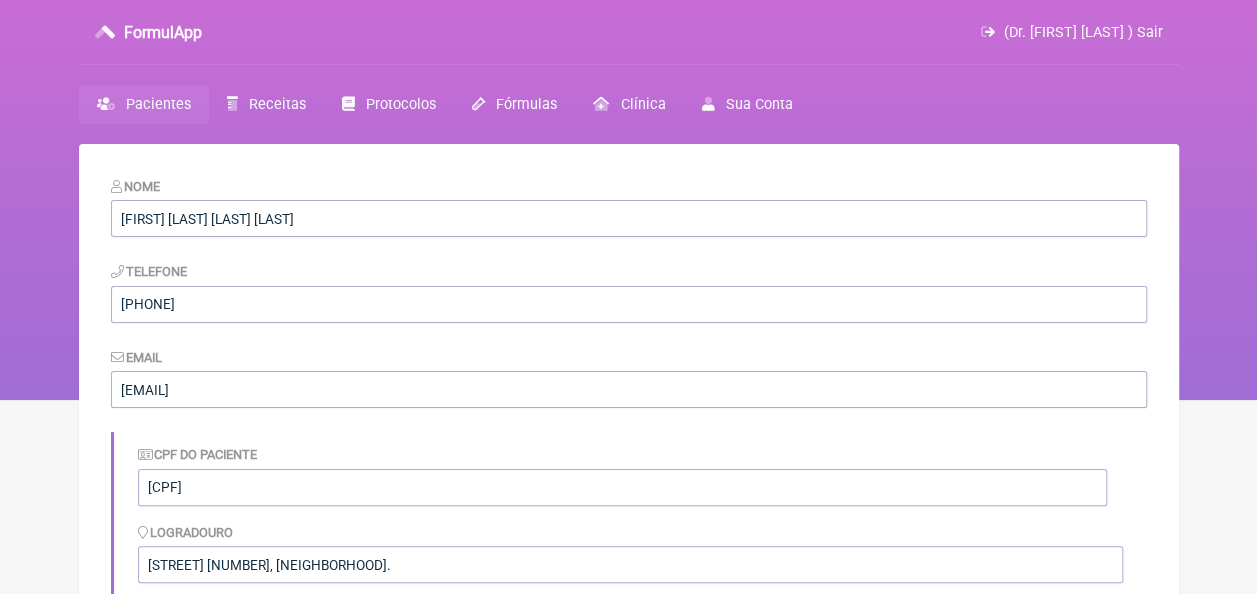 click on "Pacientes" at bounding box center (158, 104) 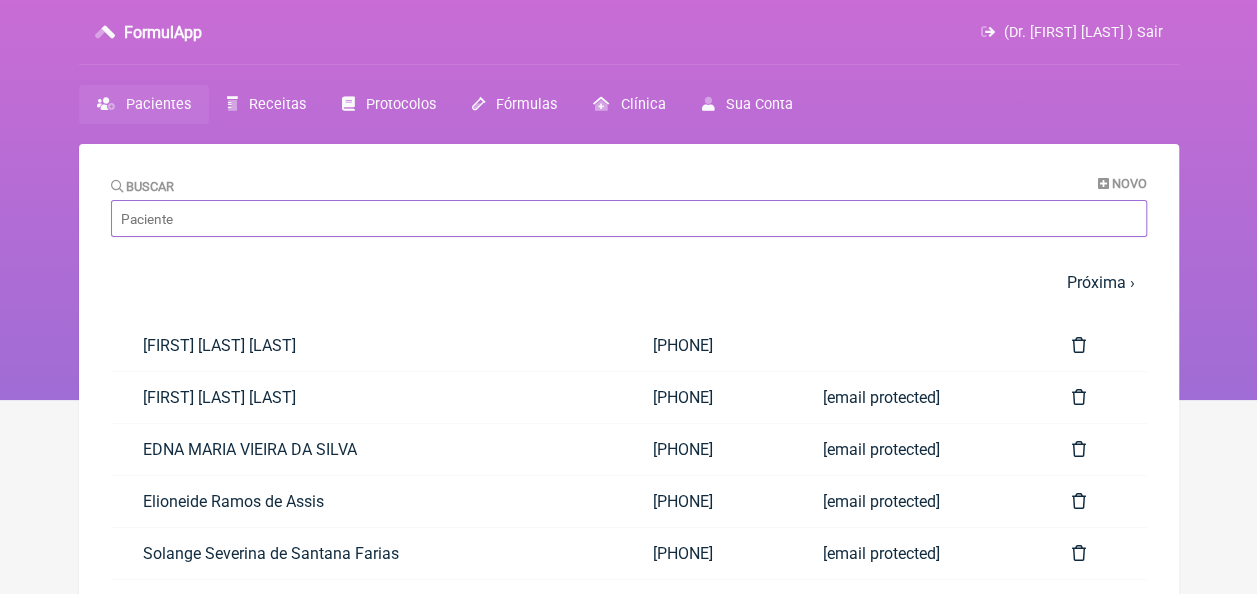 click on "Buscar" at bounding box center [629, 218] 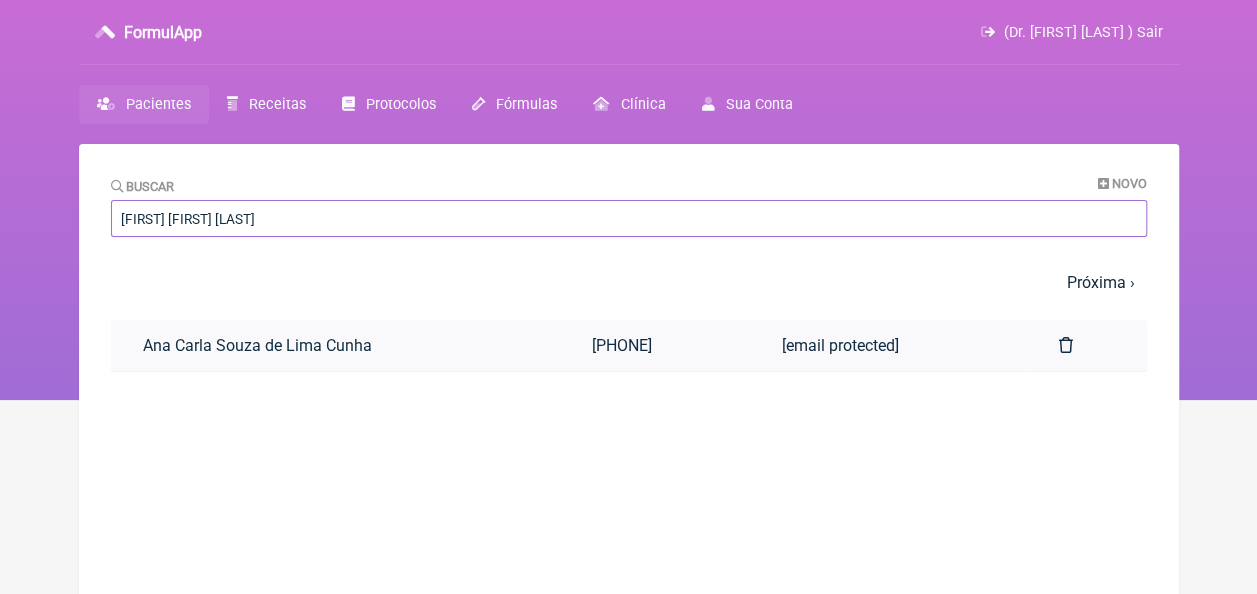 type on "ANA CARLA SOUZA" 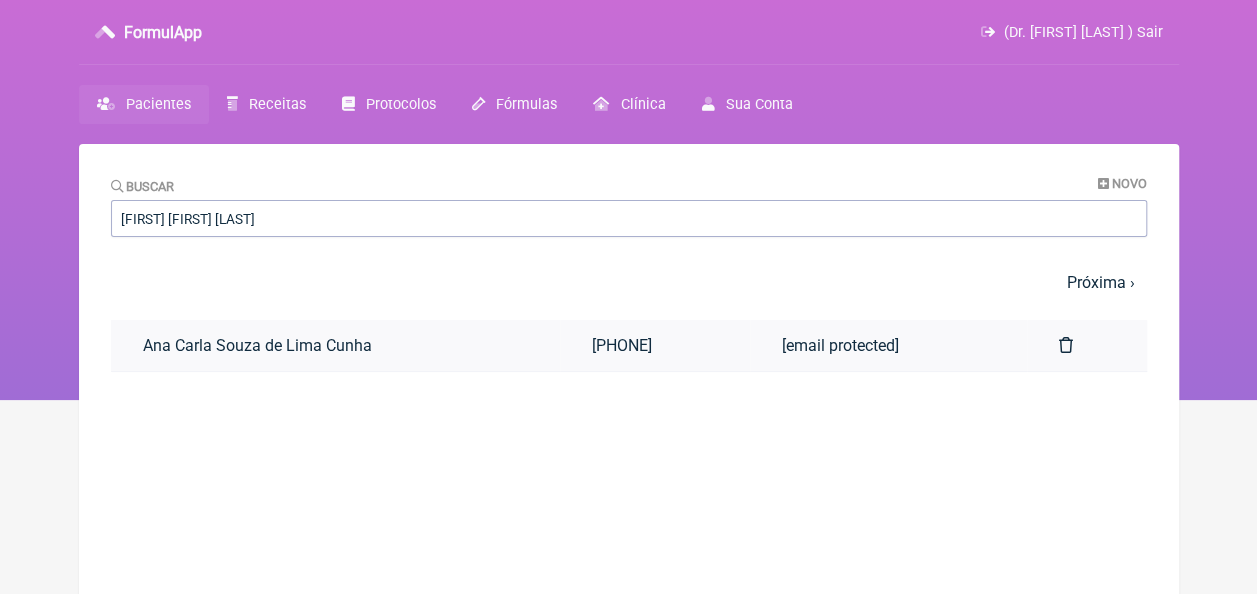 click on "Ana Carla Souza de Lima Cunha" at bounding box center [335, 345] 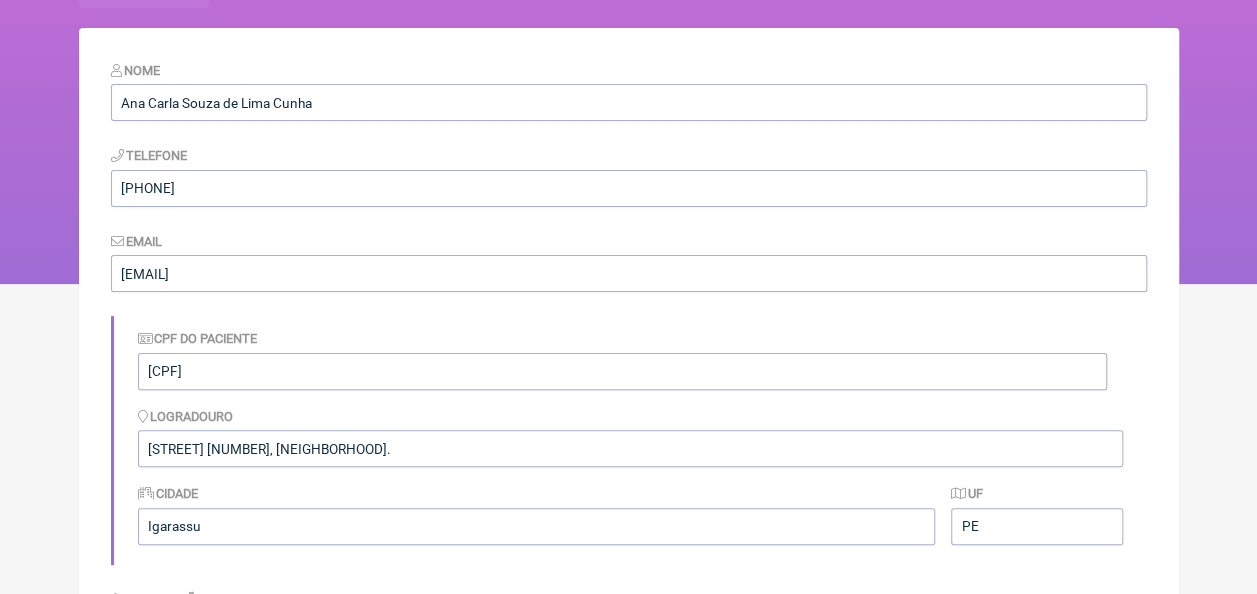 scroll, scrollTop: 0, scrollLeft: 0, axis: both 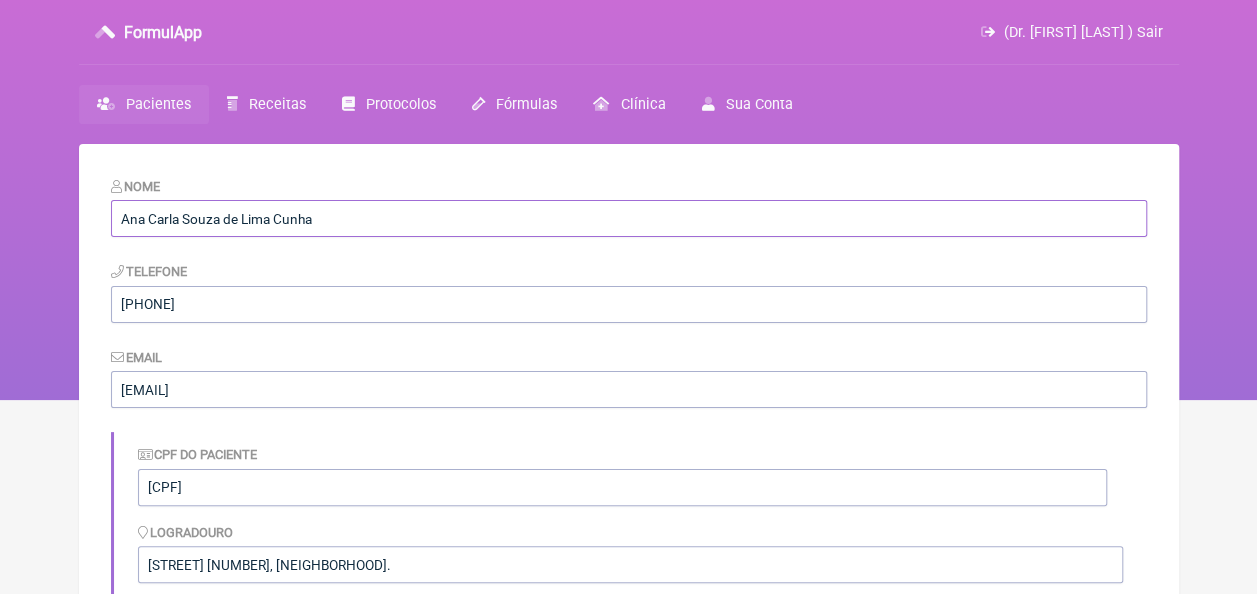 drag, startPoint x: 324, startPoint y: 221, endPoint x: 104, endPoint y: 217, distance: 220.03636 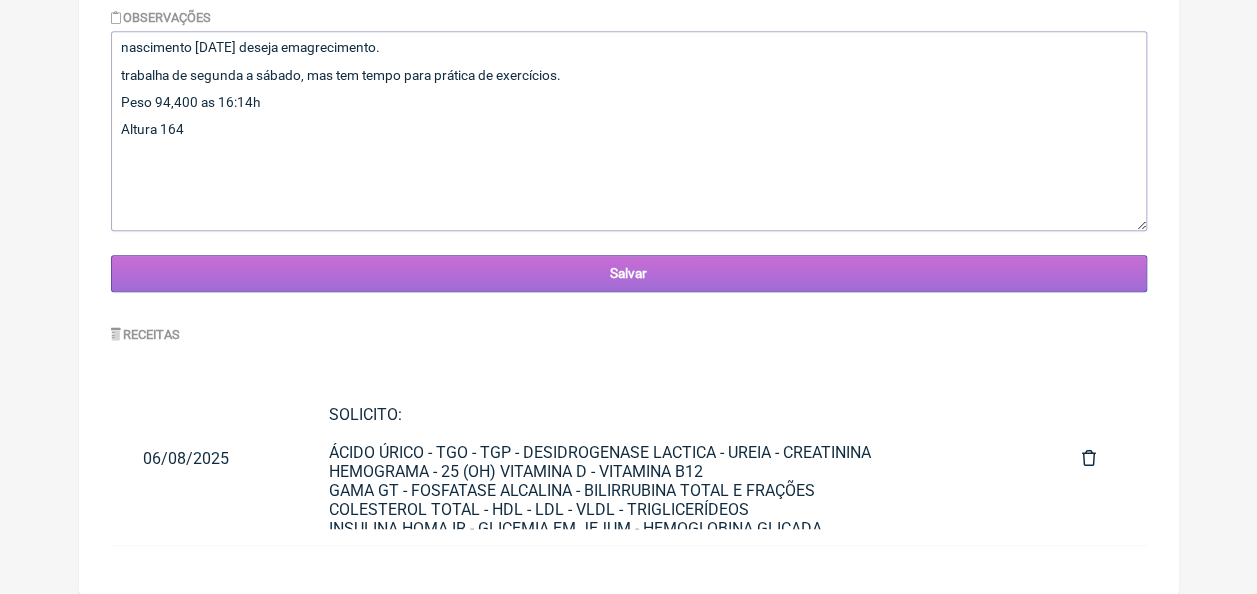 scroll, scrollTop: 599, scrollLeft: 0, axis: vertical 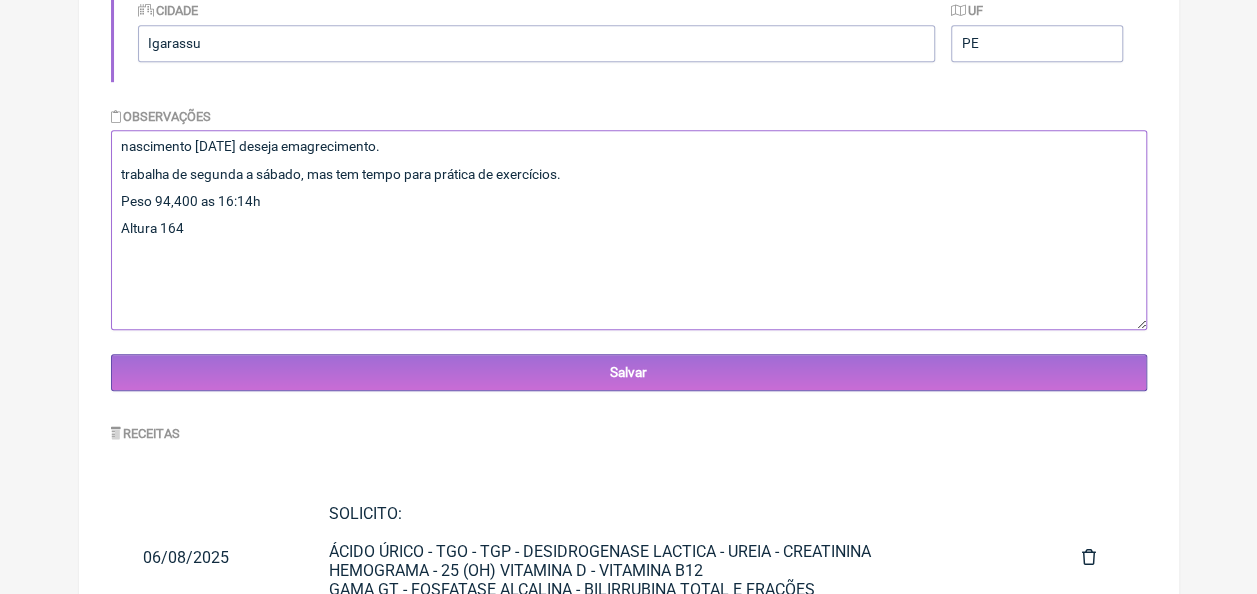 drag, startPoint x: 267, startPoint y: 148, endPoint x: 194, endPoint y: 152, distance: 73.109505 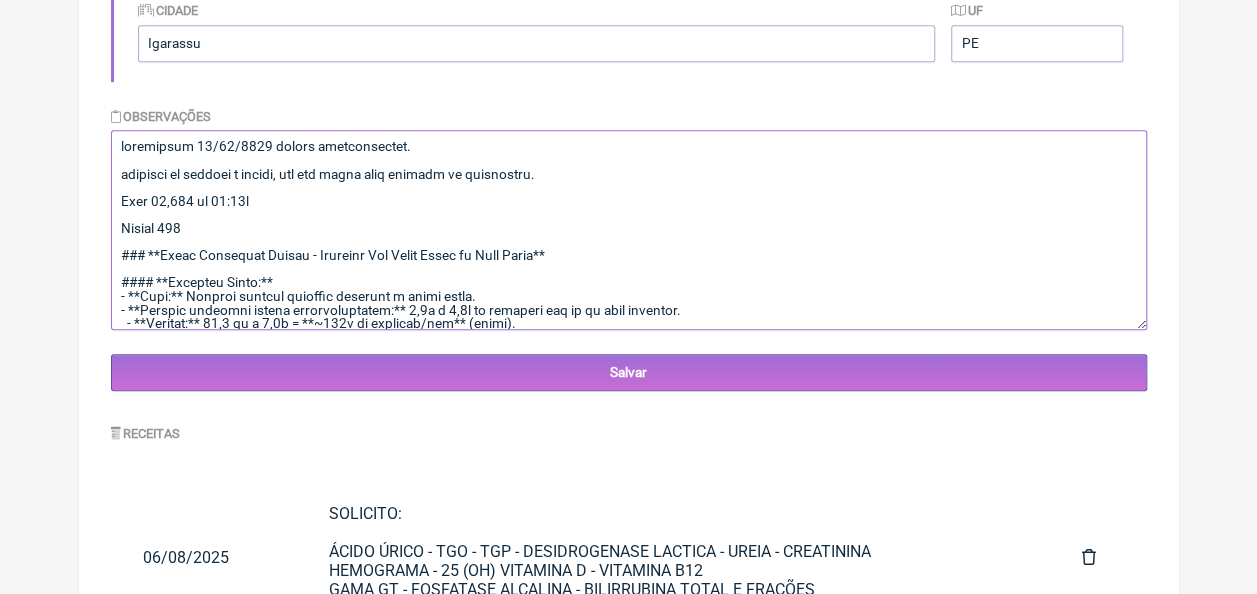 scroll, scrollTop: 2206, scrollLeft: 0, axis: vertical 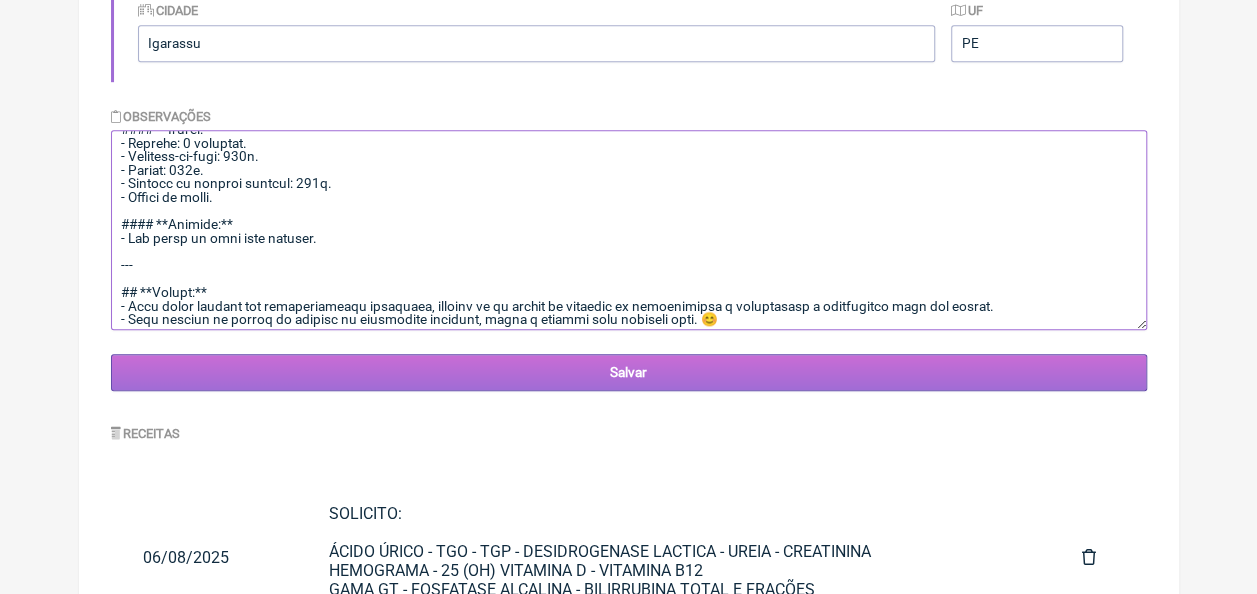 type on "nascimento 13/06/1983 deseja emagrecimento.
trabalha de segunda a sábado, mas tem tempo para prática de exercícios.
Peso 94,400 as 16:14h
Altura 164
### **Plano Alimentar Diário - Paciente Ana Carla Souza de Lima Cunha**
#### **Objetivo Geral:**
- **Meta:** Reduzir gordura corporal mantendo a massa magra.
- **Consumo proteico diário individualizado:** 1,6g a 2,0g de proteína por kg de peso corporal.
- **Cálculo:** 94,4 kg x 1,8g = **~170g de proteína/dia** (média).
- **Sistema de ciclagem de carboidratos:**
- **5 dias low carb (Segunda, Terça, Quinta, Sexta, Domingo):** Baixo consumo de carboidratos (~20% da ingestão total).
- **2 dias com carboidratos moderados (Quarta, Sábado):** Moderado consumo de carboidratos (~40% da ingestão total).
- **Combinação de cuscuz diariamente:** Por ser regional e prático.
- **Consumo hídrico diário estimado:** **3 a 4 litros por dia.**
---
## **Plano Alimentar | Segunda a Domingo**
- **Estrutura Básica:**
- Café da manhã
- Lanche da manhã
- Almoço
..." 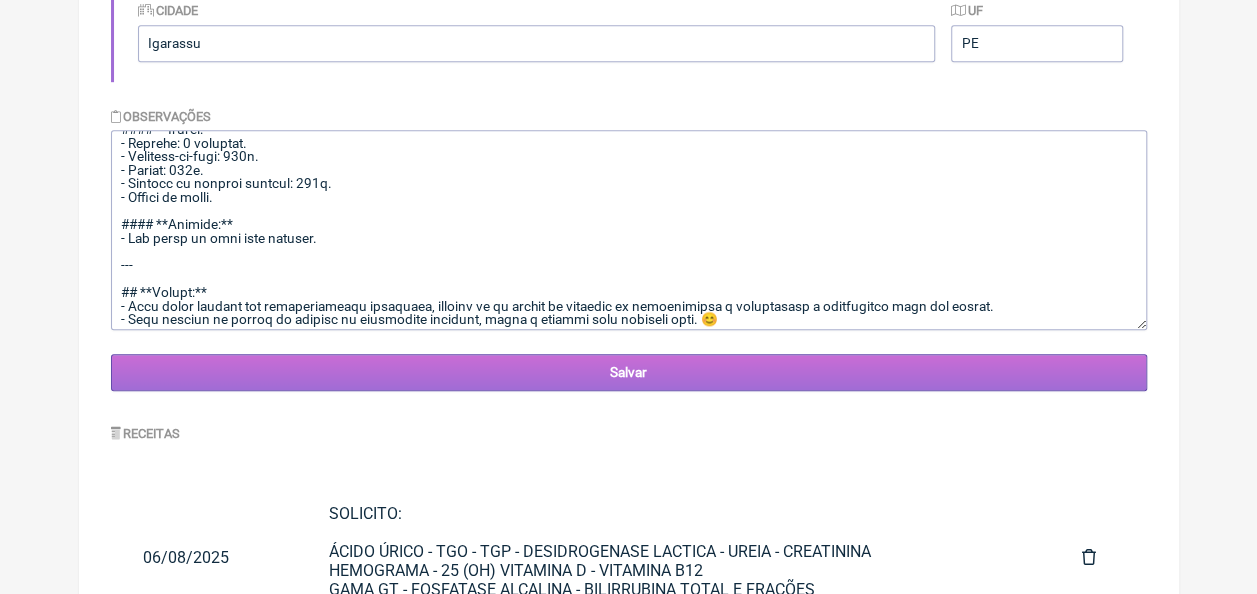 click on "Salvar" at bounding box center [629, 372] 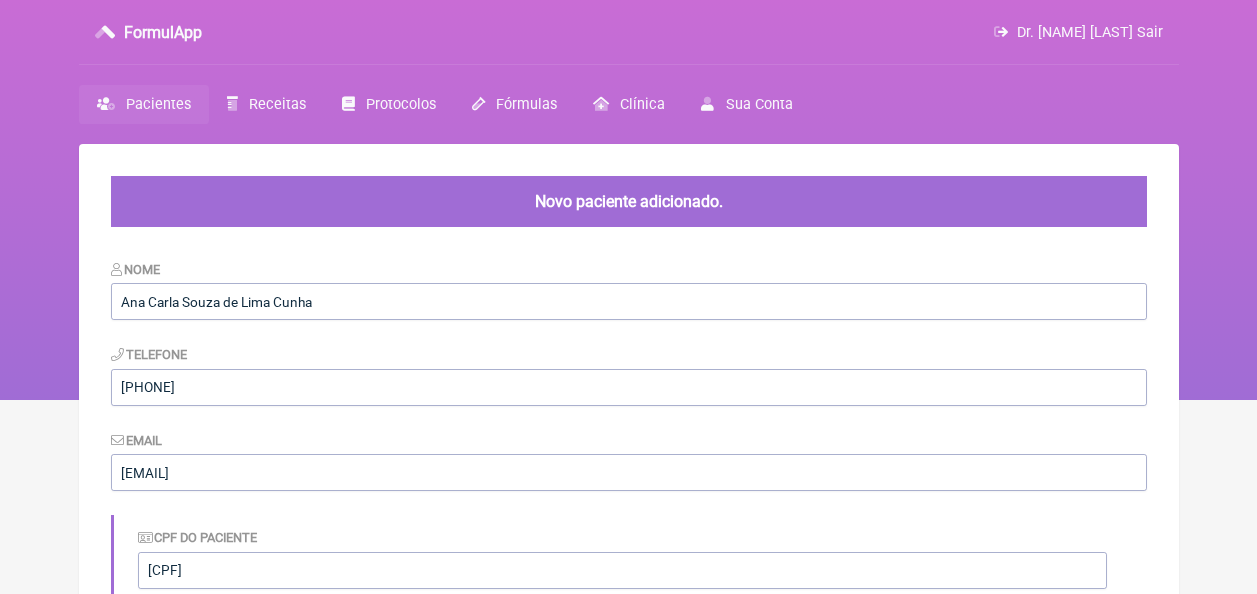 scroll, scrollTop: 0, scrollLeft: 0, axis: both 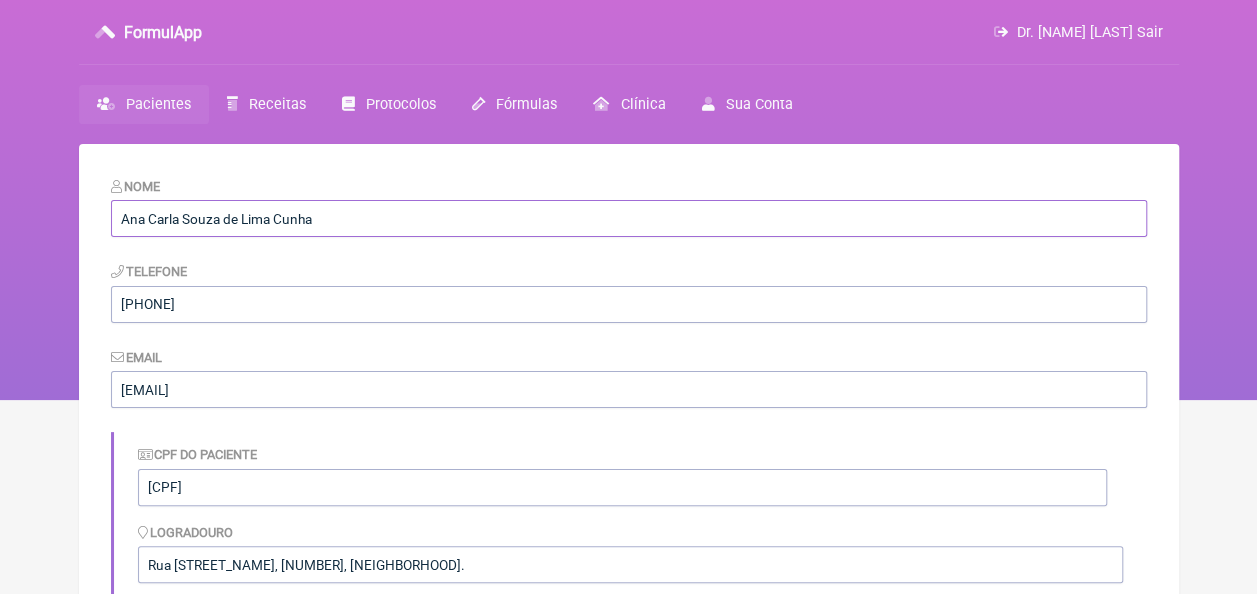drag, startPoint x: 330, startPoint y: 218, endPoint x: 119, endPoint y: 226, distance: 211.15161 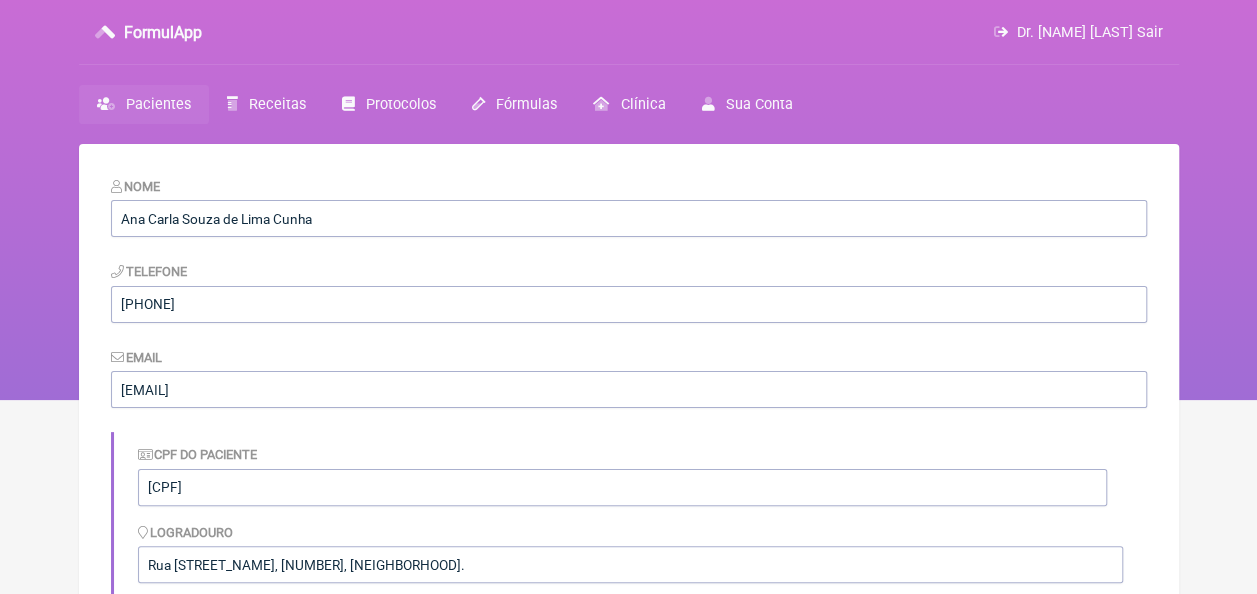 click on "Pacientes" at bounding box center (158, 104) 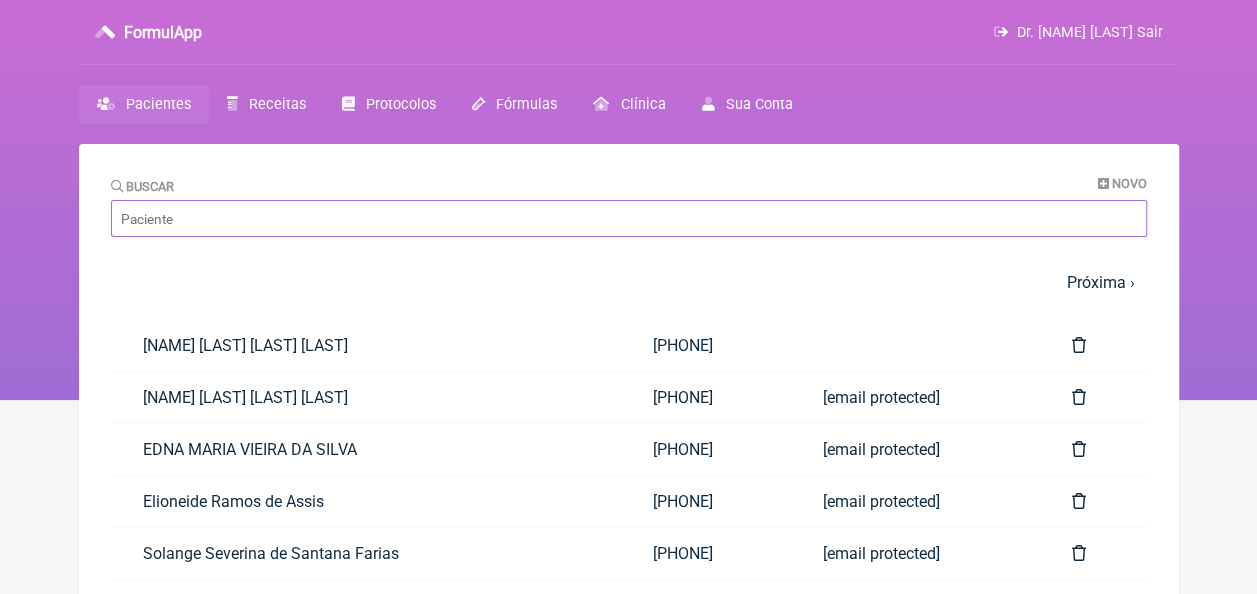 click on "Buscar" at bounding box center [629, 218] 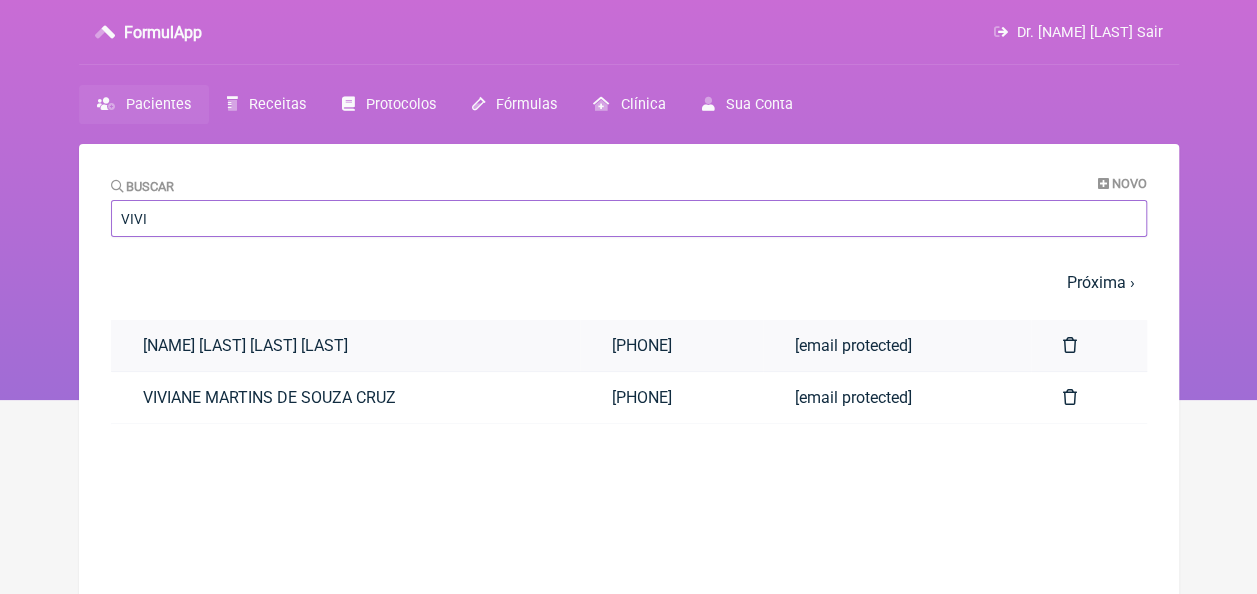 type on "VIVI" 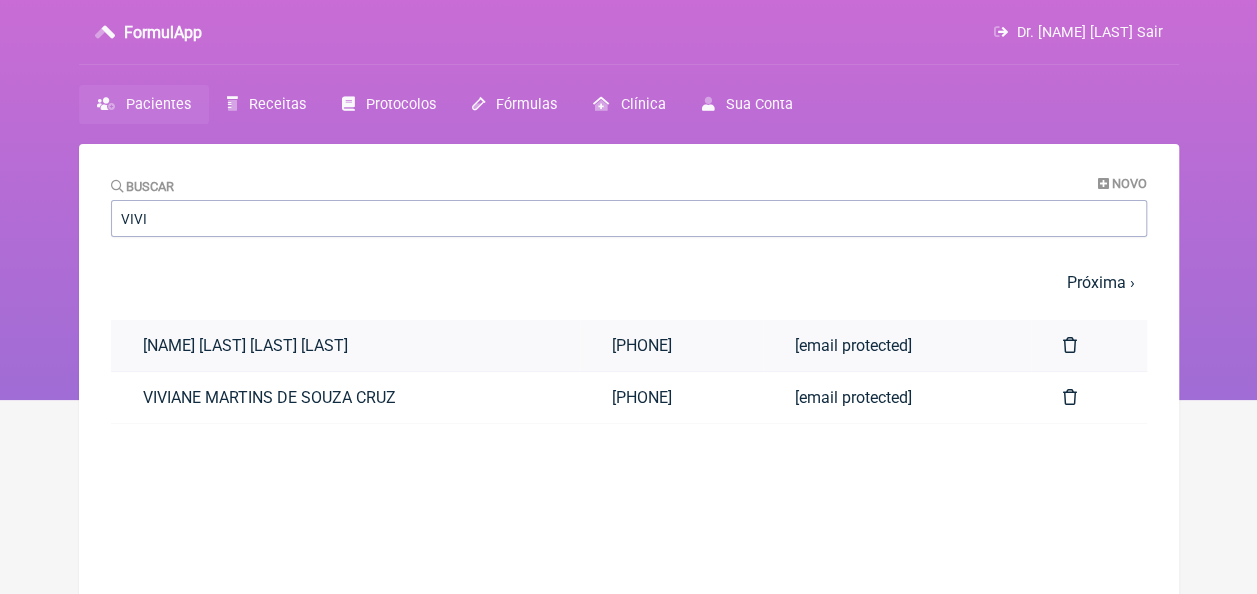 click on "[FIRST] [LAST] [LAST] de [LAST]" at bounding box center (345, 345) 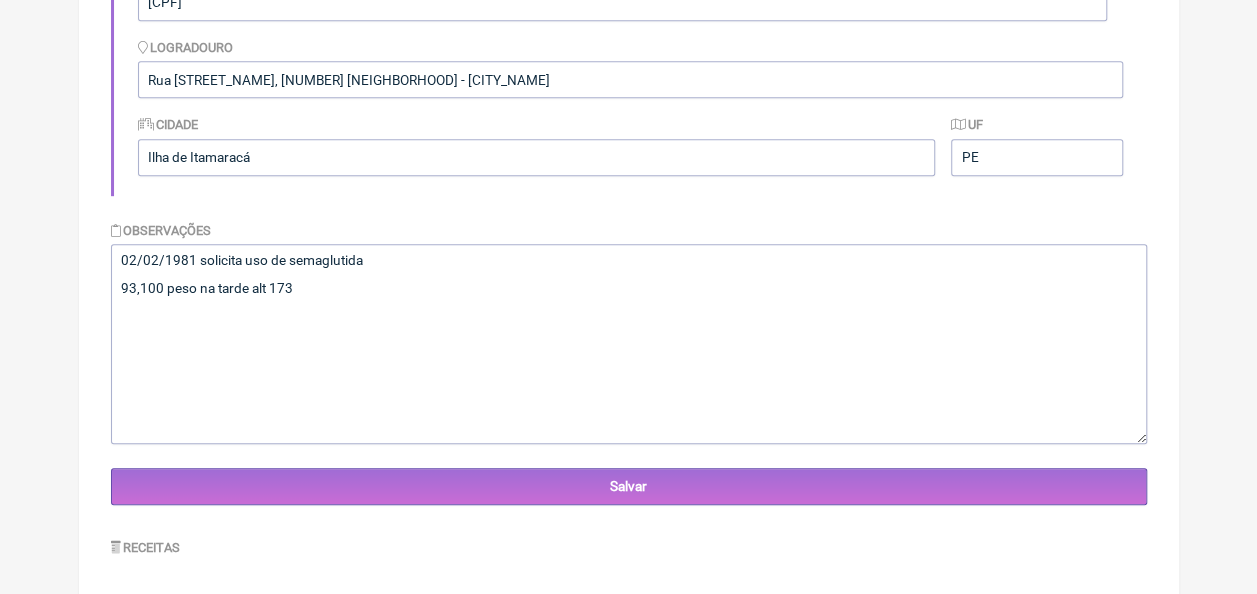scroll, scrollTop: 0, scrollLeft: 0, axis: both 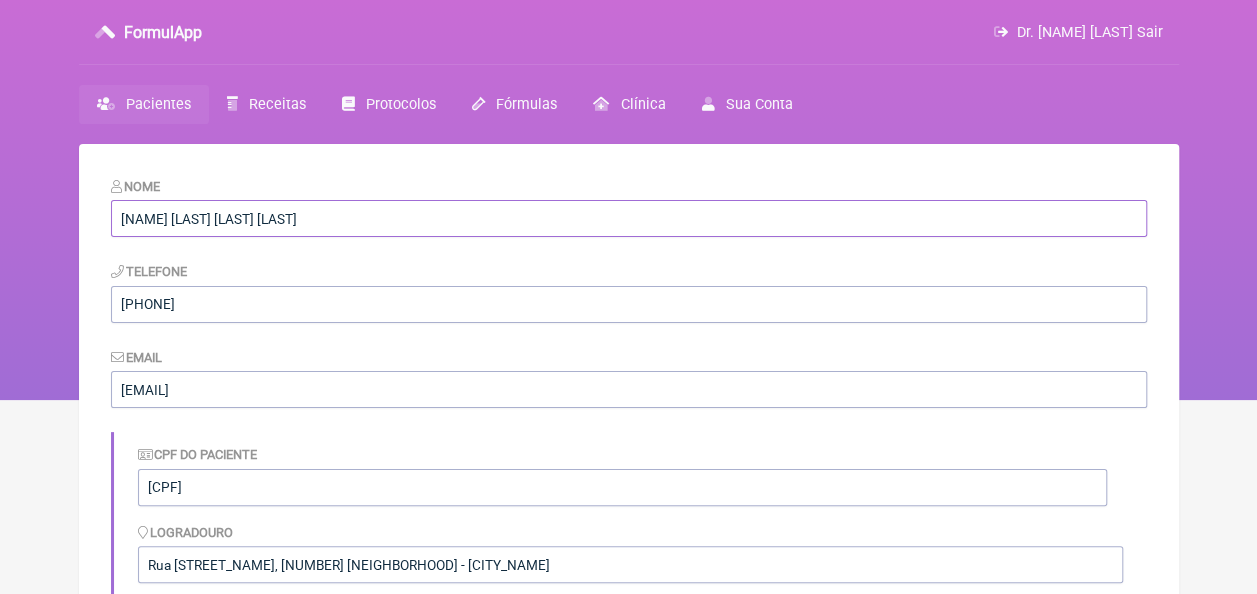 drag, startPoint x: 115, startPoint y: 216, endPoint x: 352, endPoint y: 224, distance: 237.13498 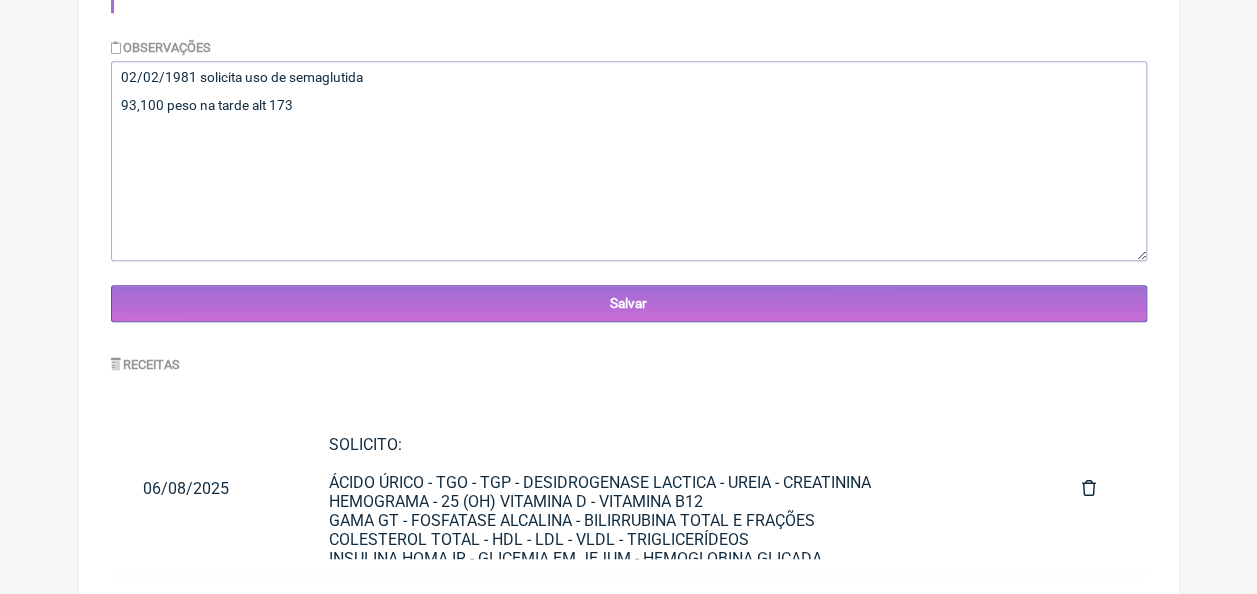 scroll, scrollTop: 700, scrollLeft: 0, axis: vertical 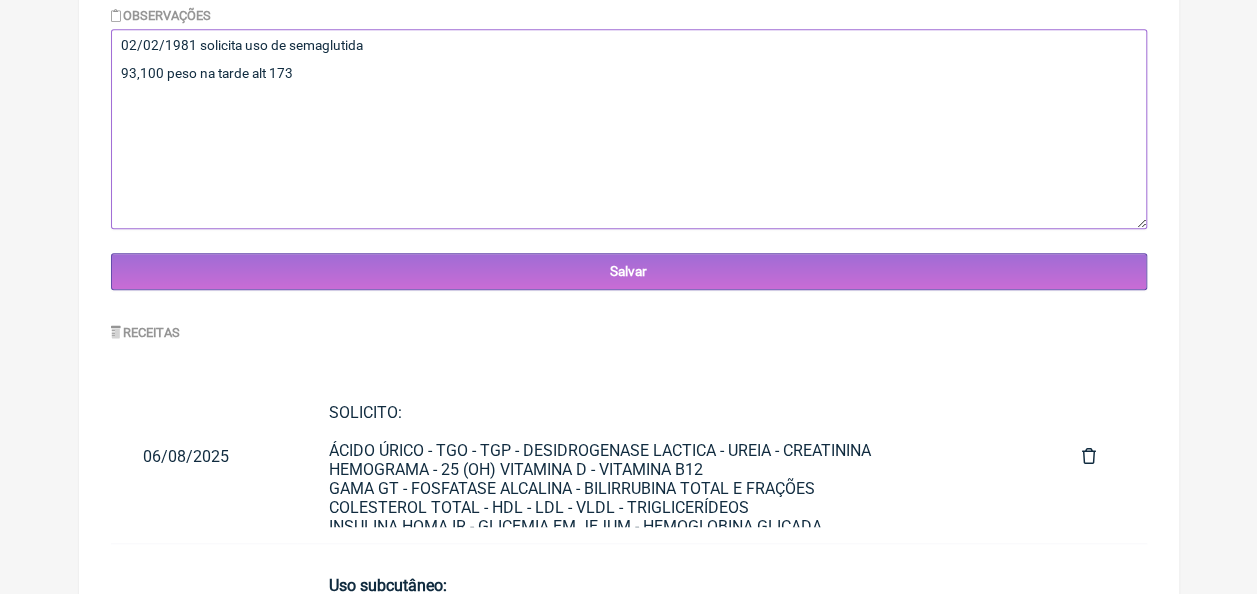 drag, startPoint x: 119, startPoint y: 47, endPoint x: 189, endPoint y: 50, distance: 70.064255 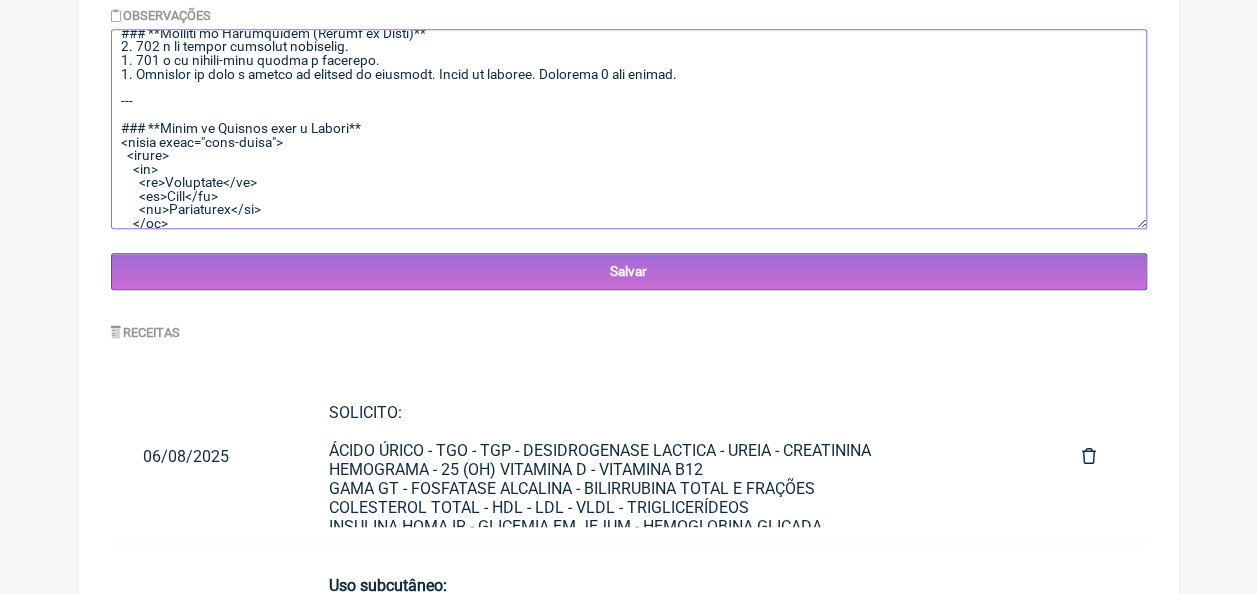 scroll, scrollTop: 1609, scrollLeft: 0, axis: vertical 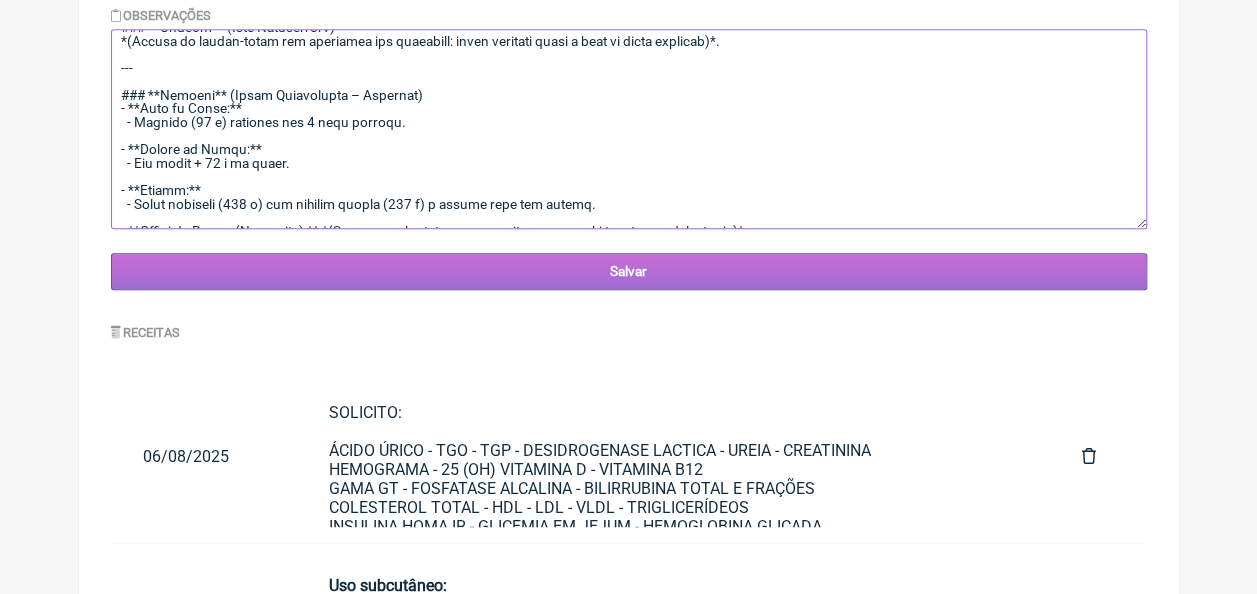 type on "02/02/1981 solicita uso de semaglutida
93,100 peso na tarde alt 173
### Plano Alimentar Semanal para Vivian Lopes Carneiro de Albuquerque
**Objetivo:** Perda de gordura corporal com foco em ciclagem de carboidratos, com 5 dias de baixo carboidrato e 2 dias de alto carboidrato (quarta-feira e sábado). Inclusão de cuscuz no plano alimentar como fonte de carboidrato.
### Dados da Paciente
- **Peso:** 93,1 kg
- **Altura:** 1,73 m
- **IMC:** 31,1 (Obesidade Grau I)
- **Proteína diária:** 1,6 g/kg a 2 g/kg (ideal para emagrecimento com preservação muscular)
- **Meta de proteína:** 150 g/dia
- **Hidratação:** **2,5 L a 3 L de água por dia**.
---
## **Dicas e Informações do Planejamento:**
1. **Ciclagem de carboidratos:**
- Segunda, terça, quinta, sexta e domingo: **baixo carboidrato** (50-100 g/dia).
- Quarta e sábado: **alto carboidrato** (~150-200 g/dia).
2. **Foco pré-treino:** **Venom Extreme Potency Pre Workout**:
- Tomar **30 minutos antes do treino** em dias de treino.  ..." 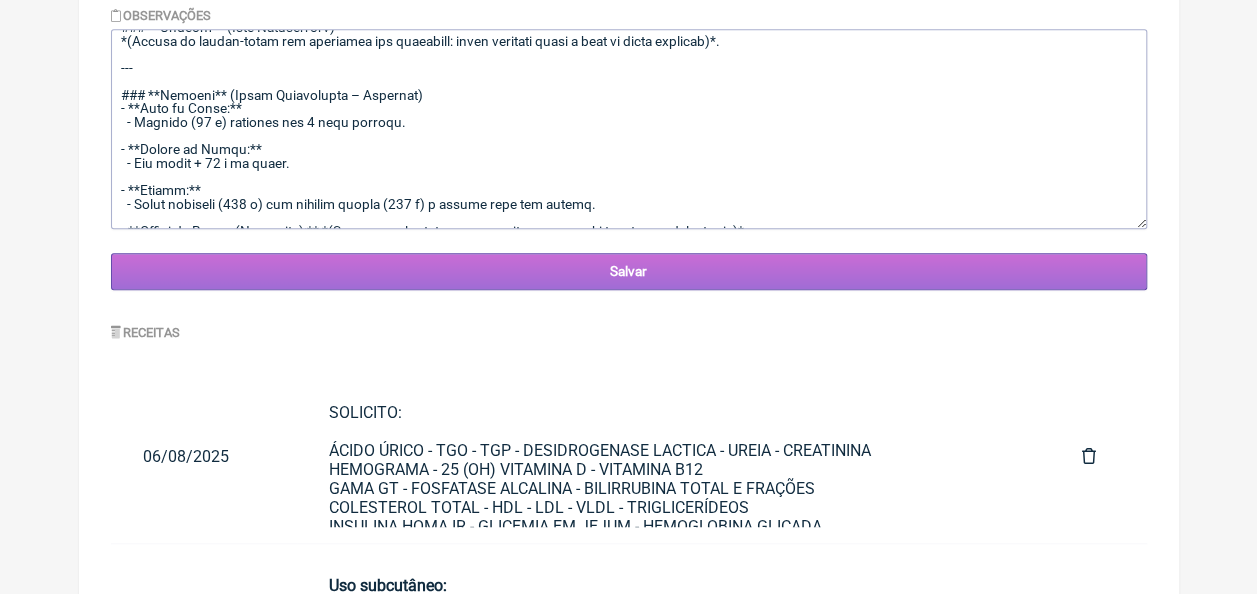 click on "Salvar" at bounding box center (629, 271) 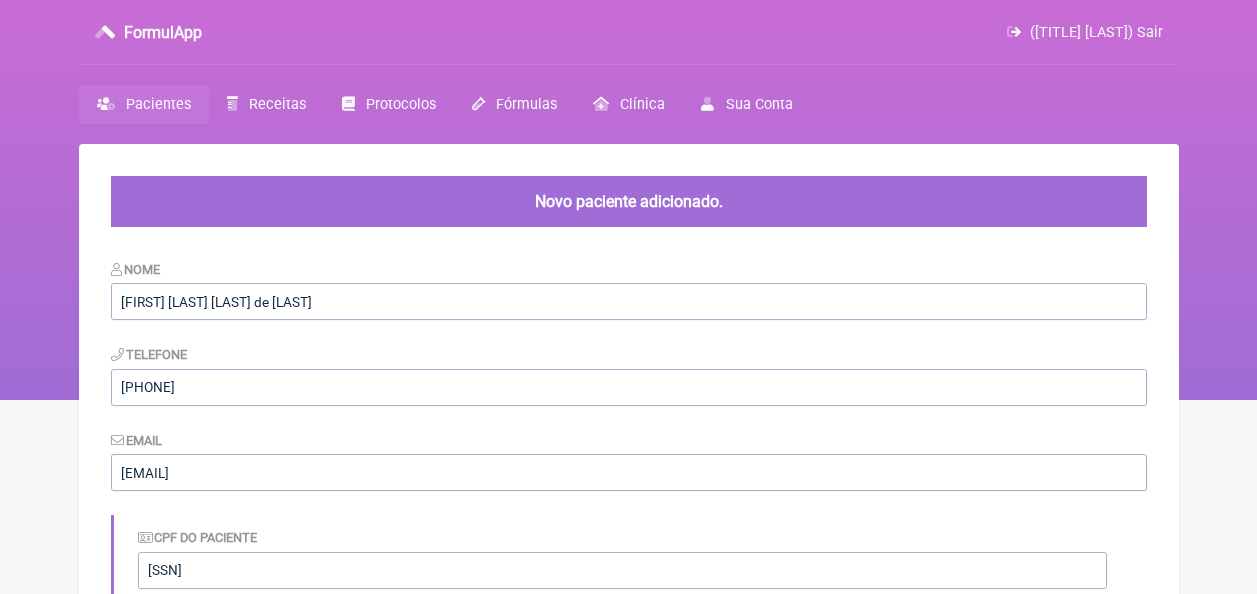 scroll, scrollTop: 0, scrollLeft: 0, axis: both 